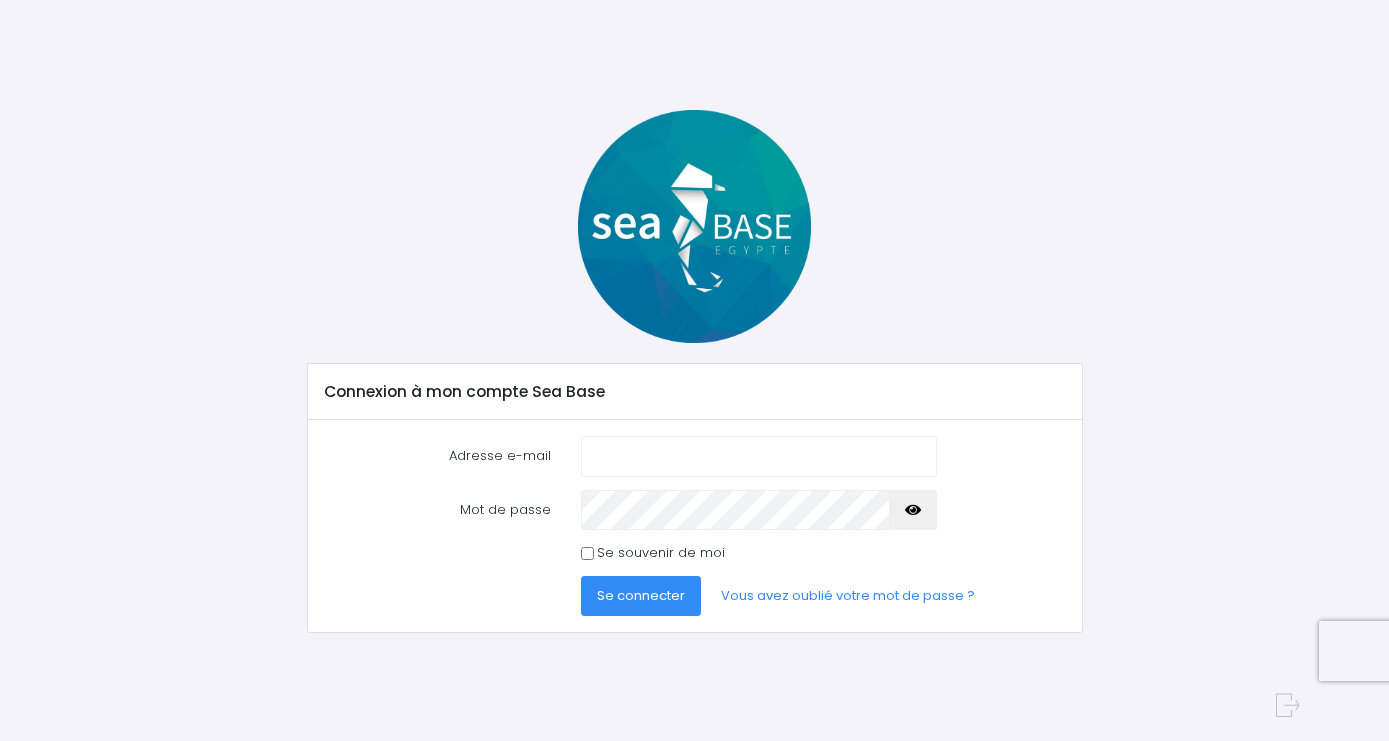 scroll, scrollTop: 0, scrollLeft: 0, axis: both 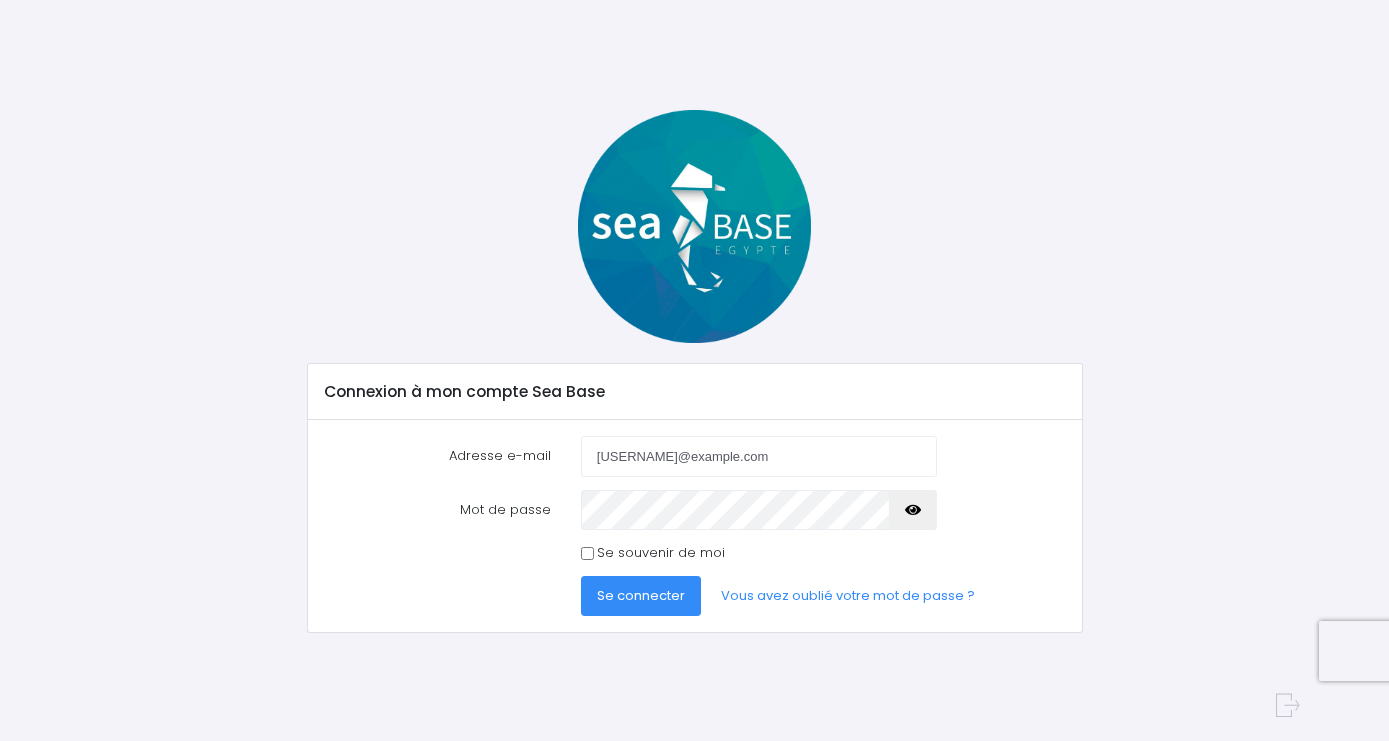 type on "[USERNAME]@example.com" 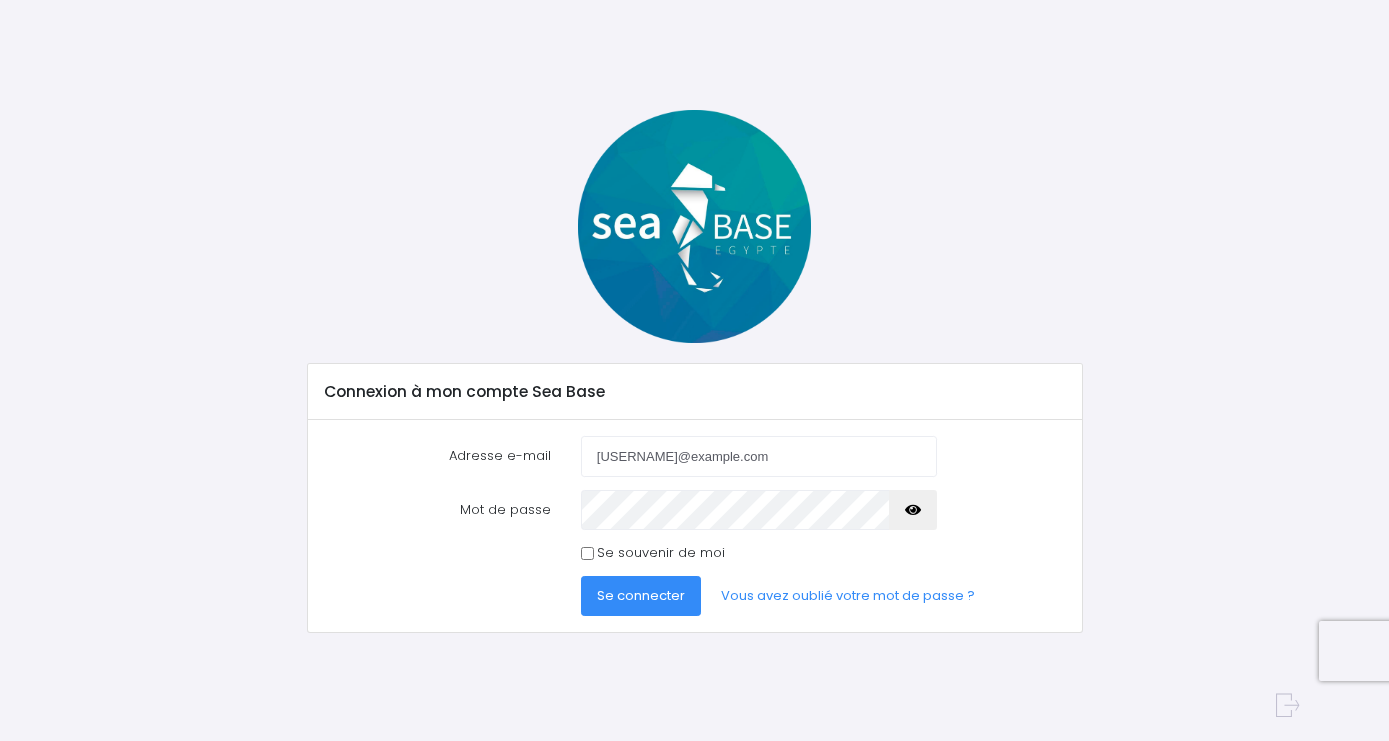 click on "Se souvenir de moi" at bounding box center [759, 553] 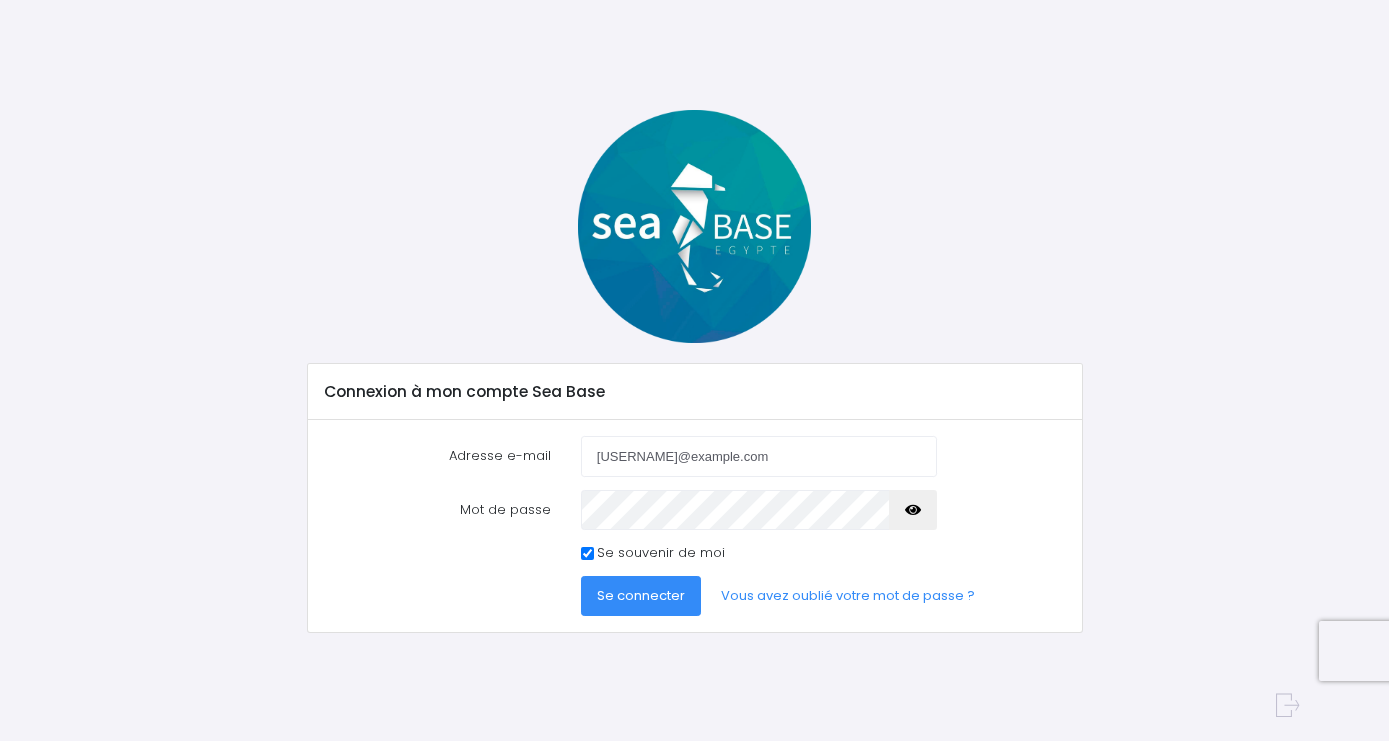 click on "Se connecter" at bounding box center (641, 596) 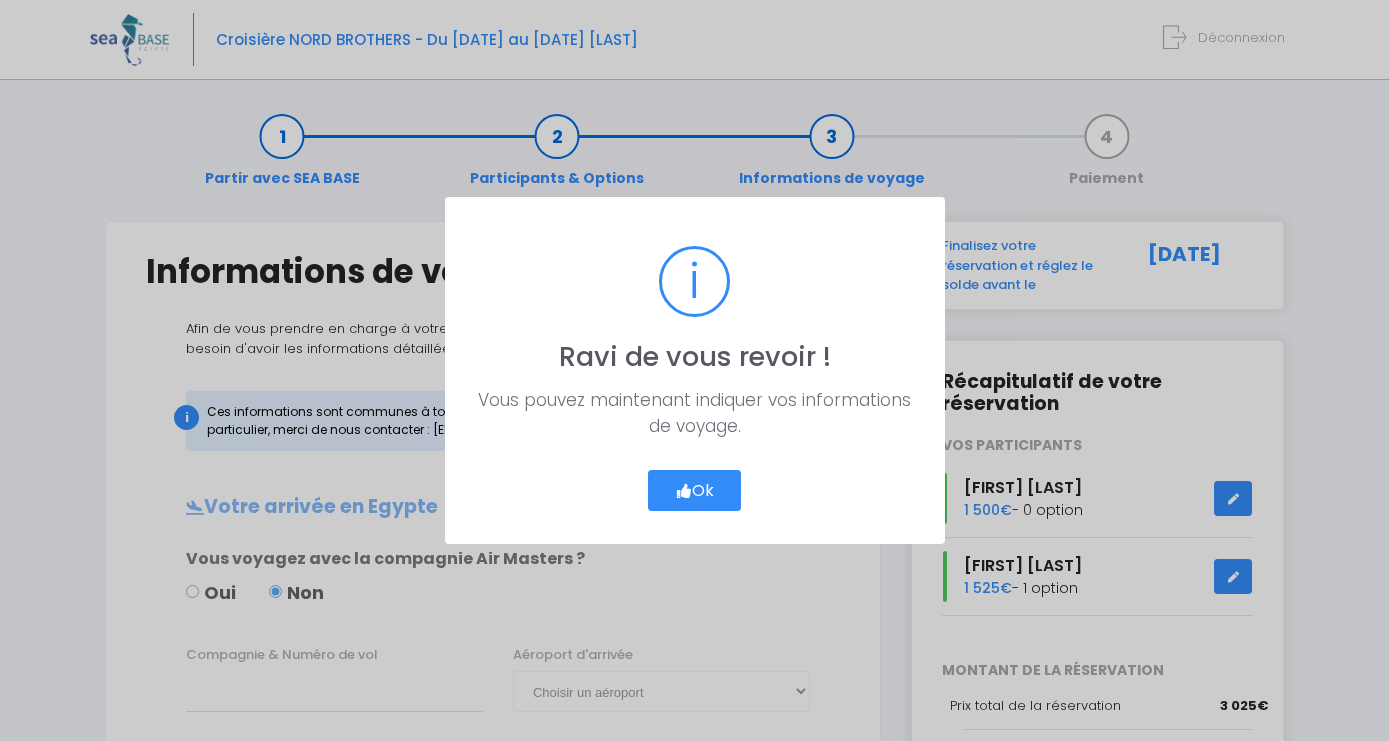 scroll, scrollTop: 0, scrollLeft: 0, axis: both 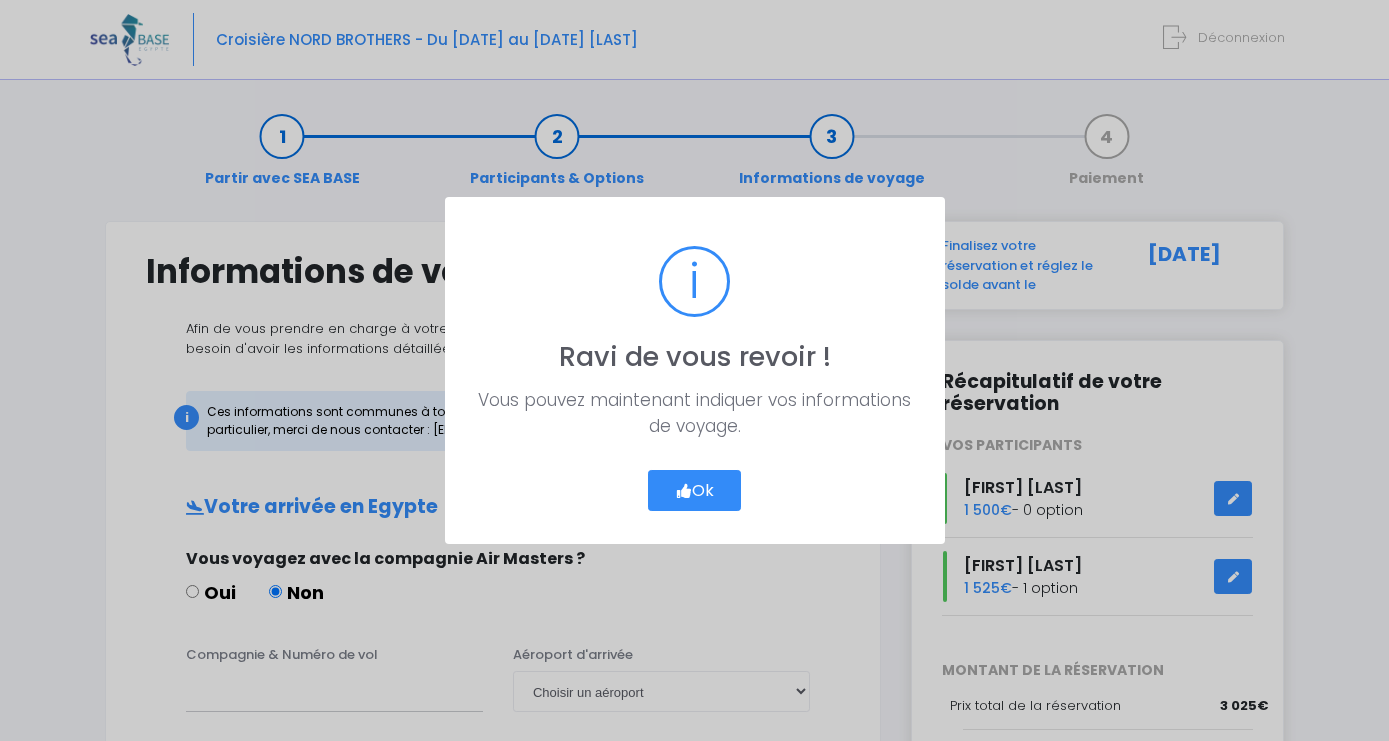 click on "Ok Cancel" at bounding box center [695, 483] 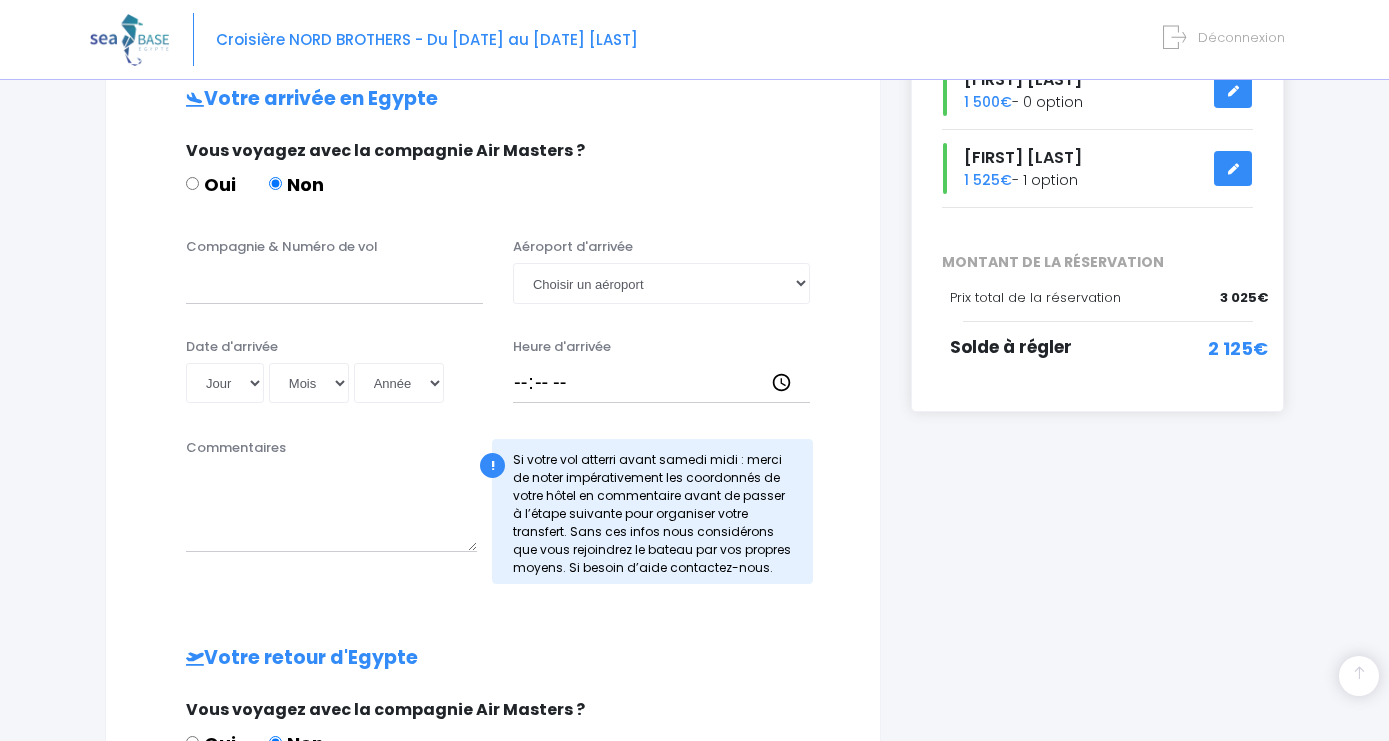 scroll, scrollTop: 306, scrollLeft: 0, axis: vertical 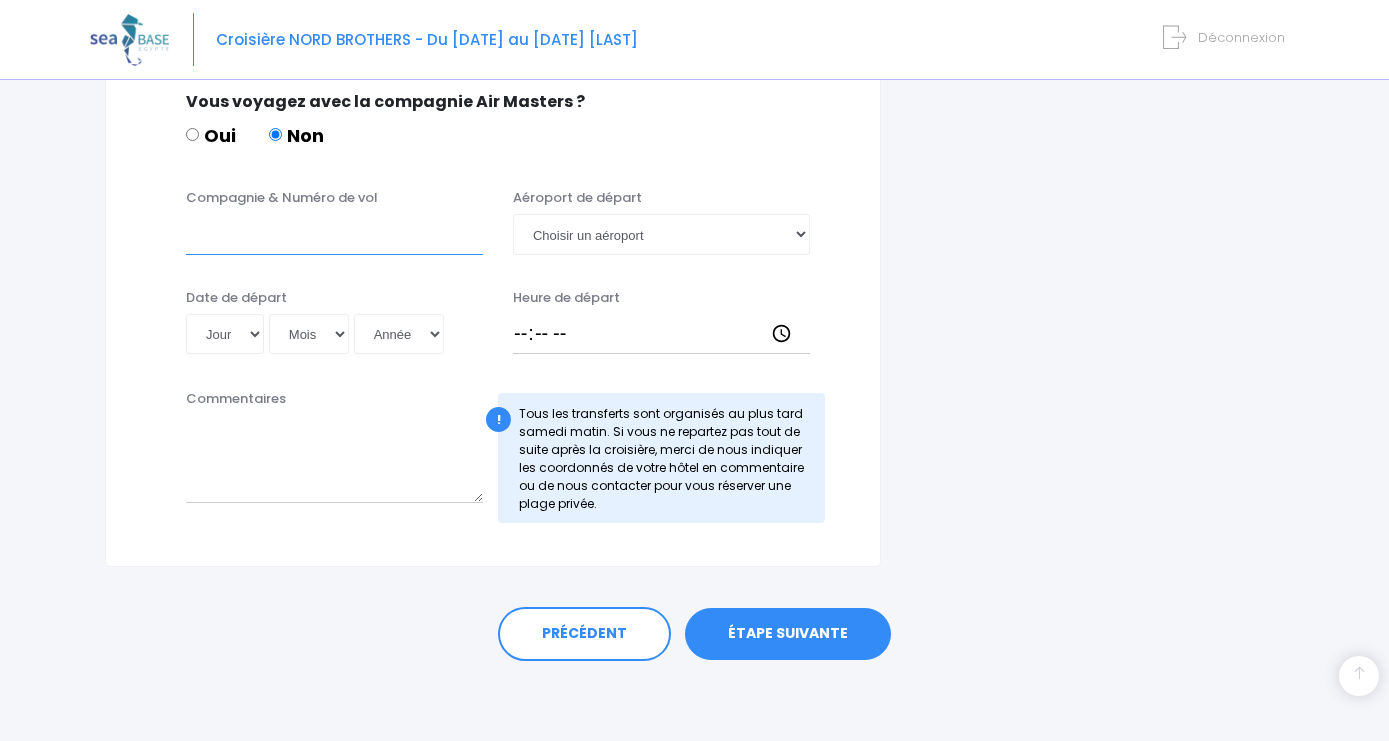 click on "Compagnie & Numéro de vol" at bounding box center [334, 234] 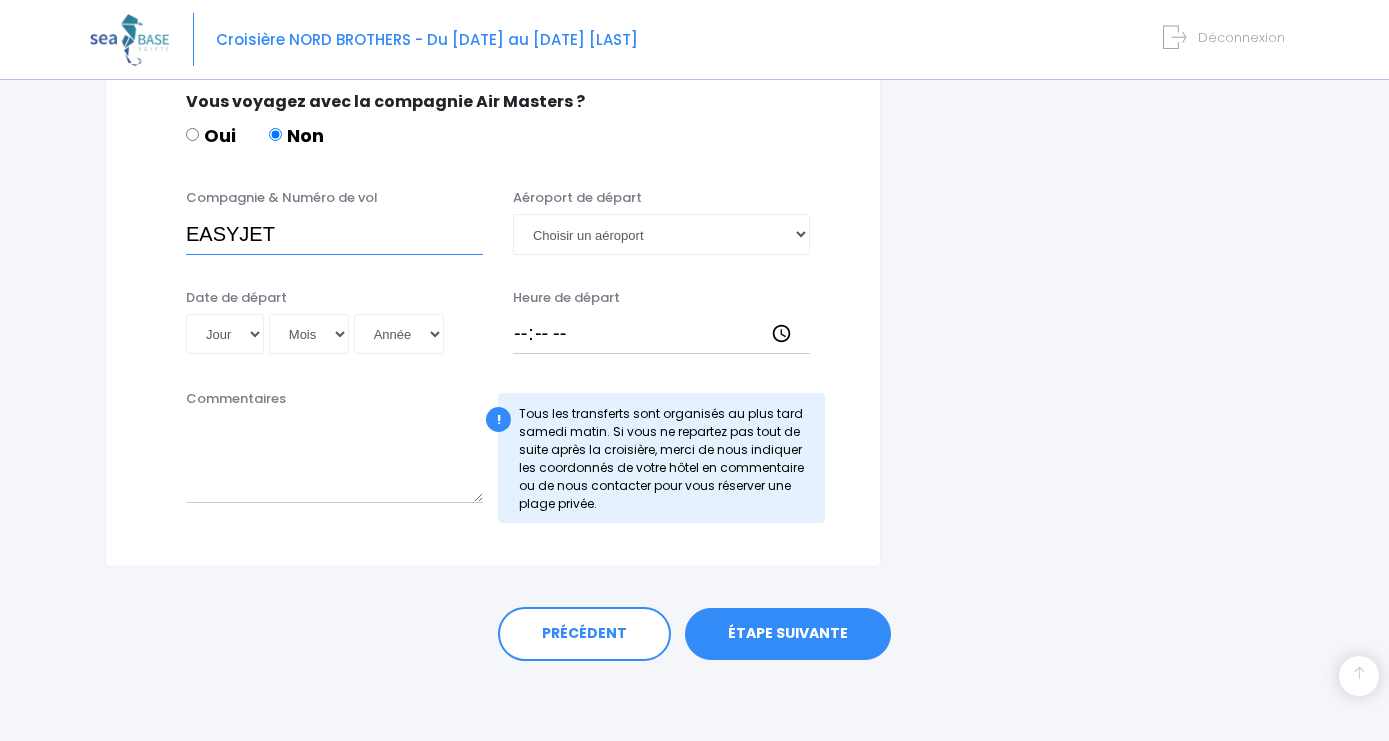 type on "EASYJET" 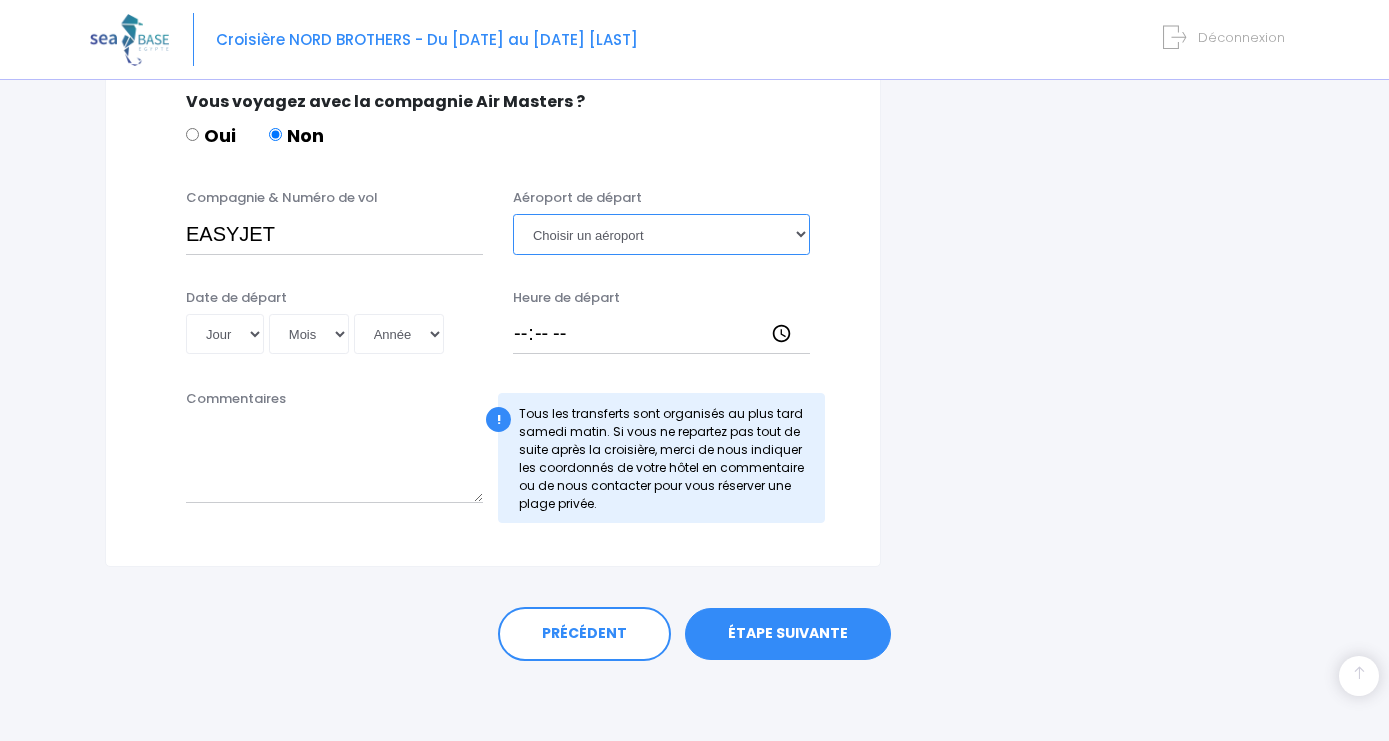 select on "Hurghada" 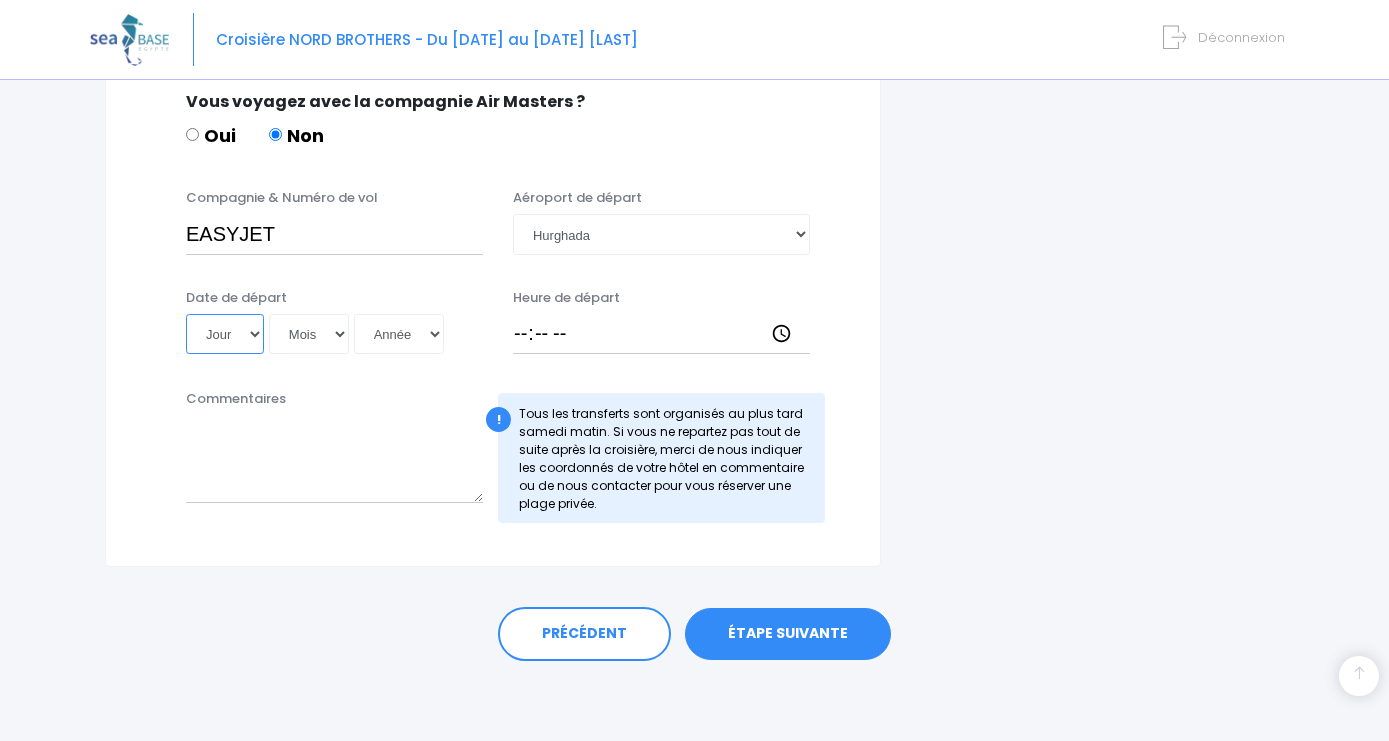 click on "Jour 01 02 03 04 05 06 07 08 09 10 11 12 13 14 15 16 17 18 19 20 21 22 23 24 25 26 27 28 29 30 31" at bounding box center [225, 334] 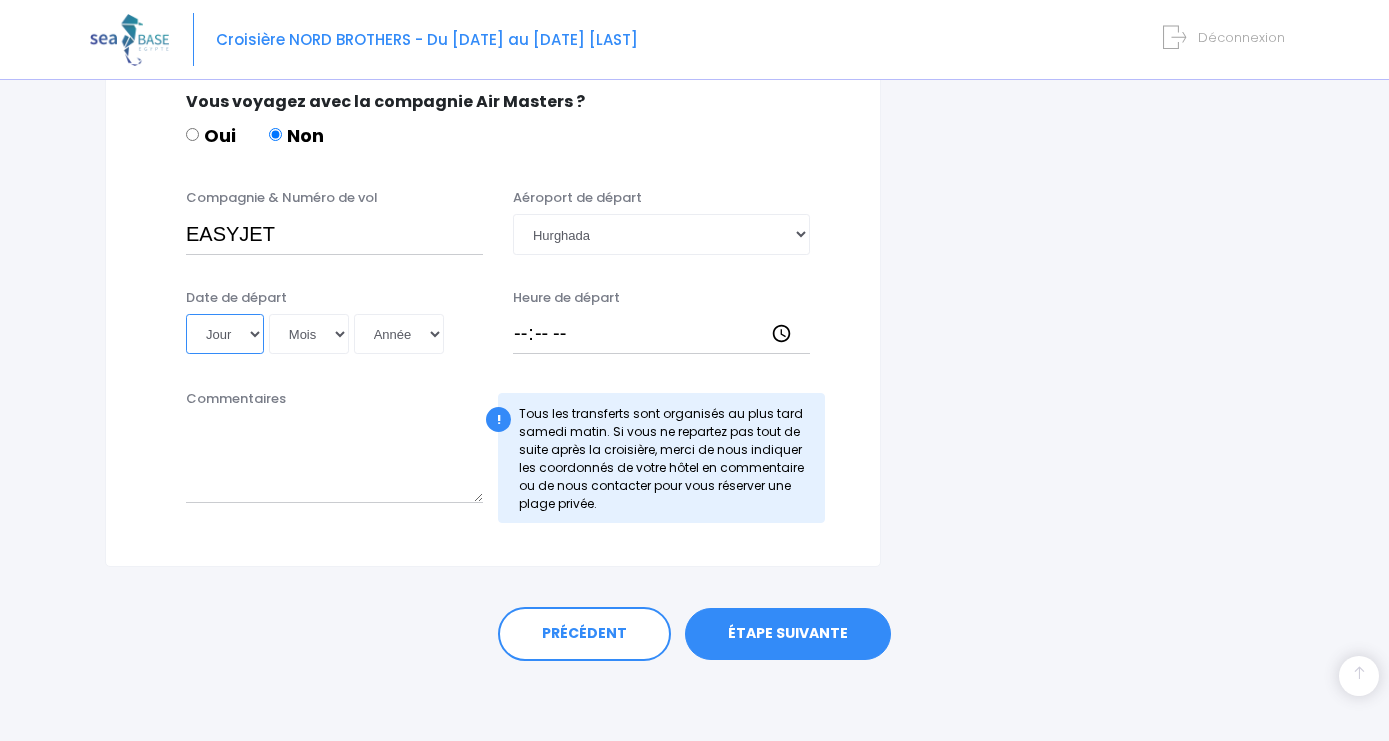 select on "18" 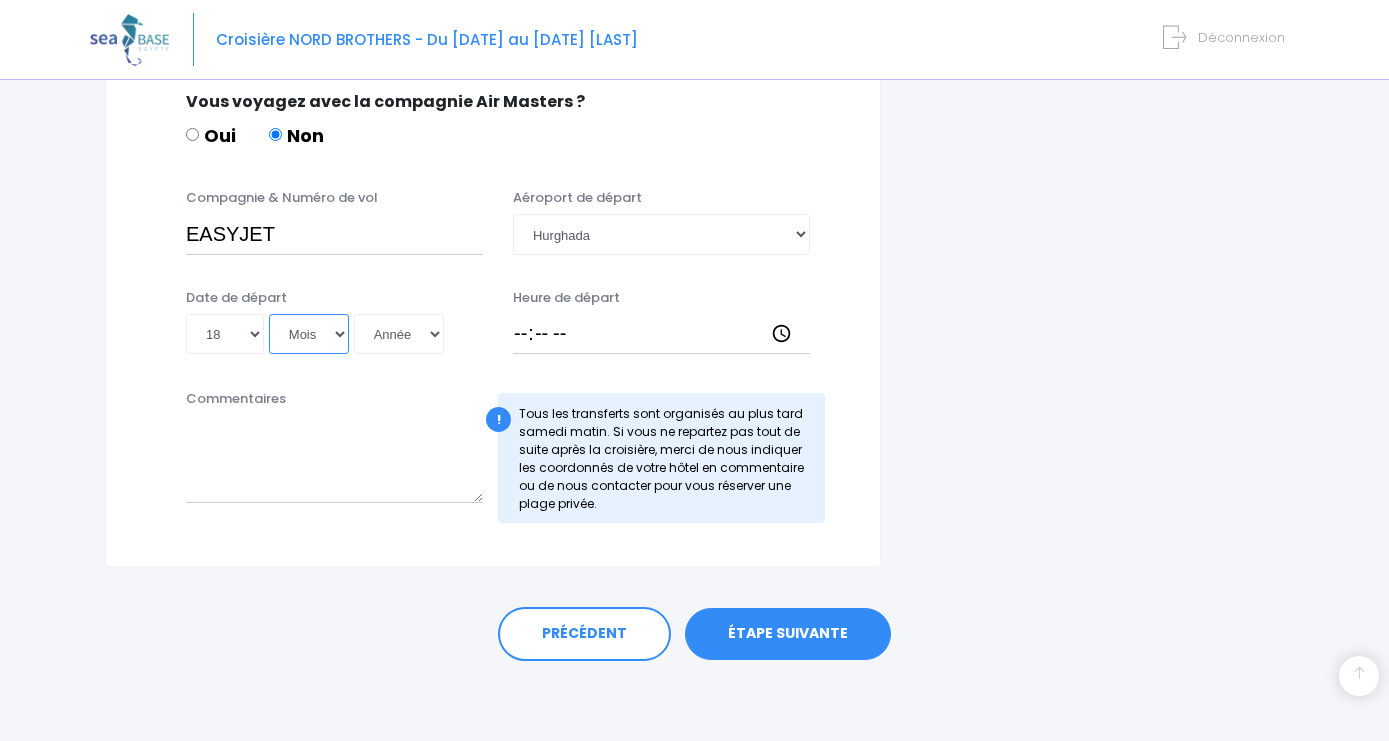 click on "Mois 01 02 03 04 05 06 07 08 09 10 11 12" at bounding box center (309, 334) 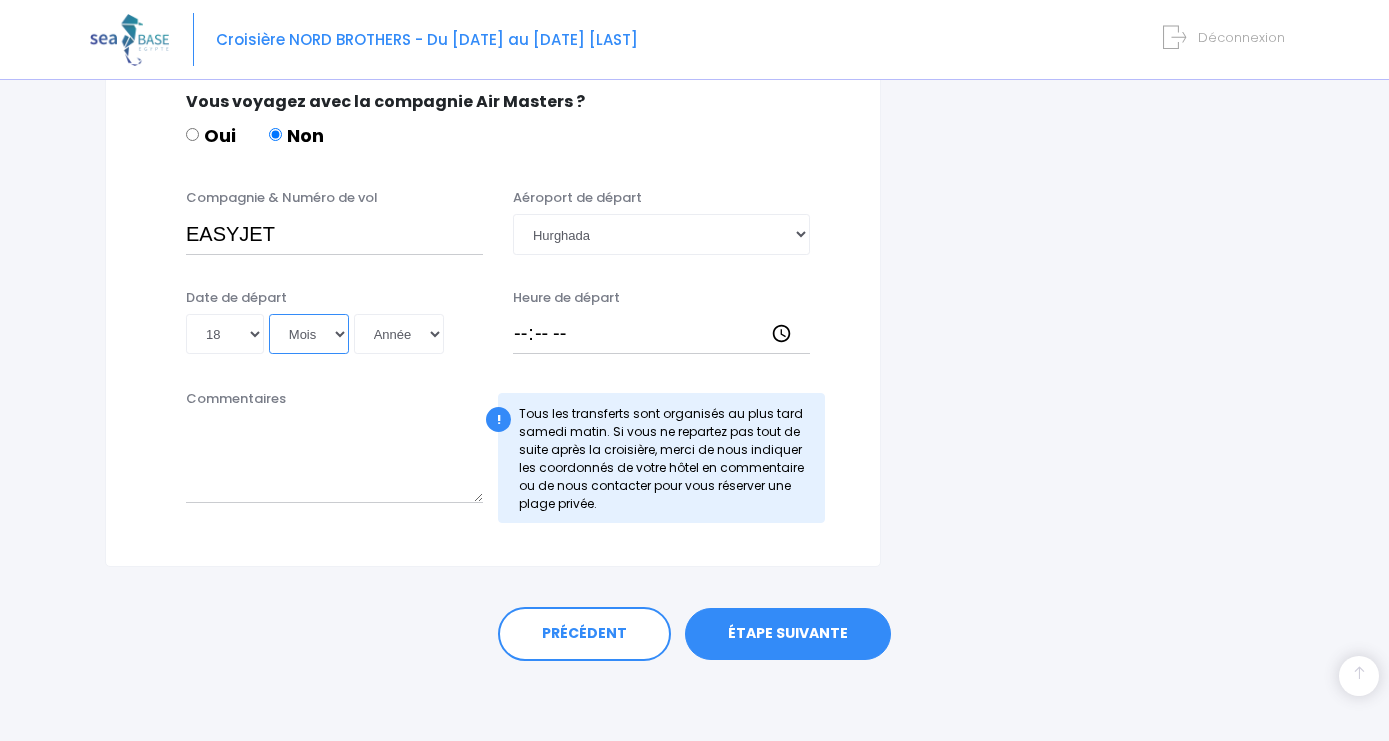 select on "10" 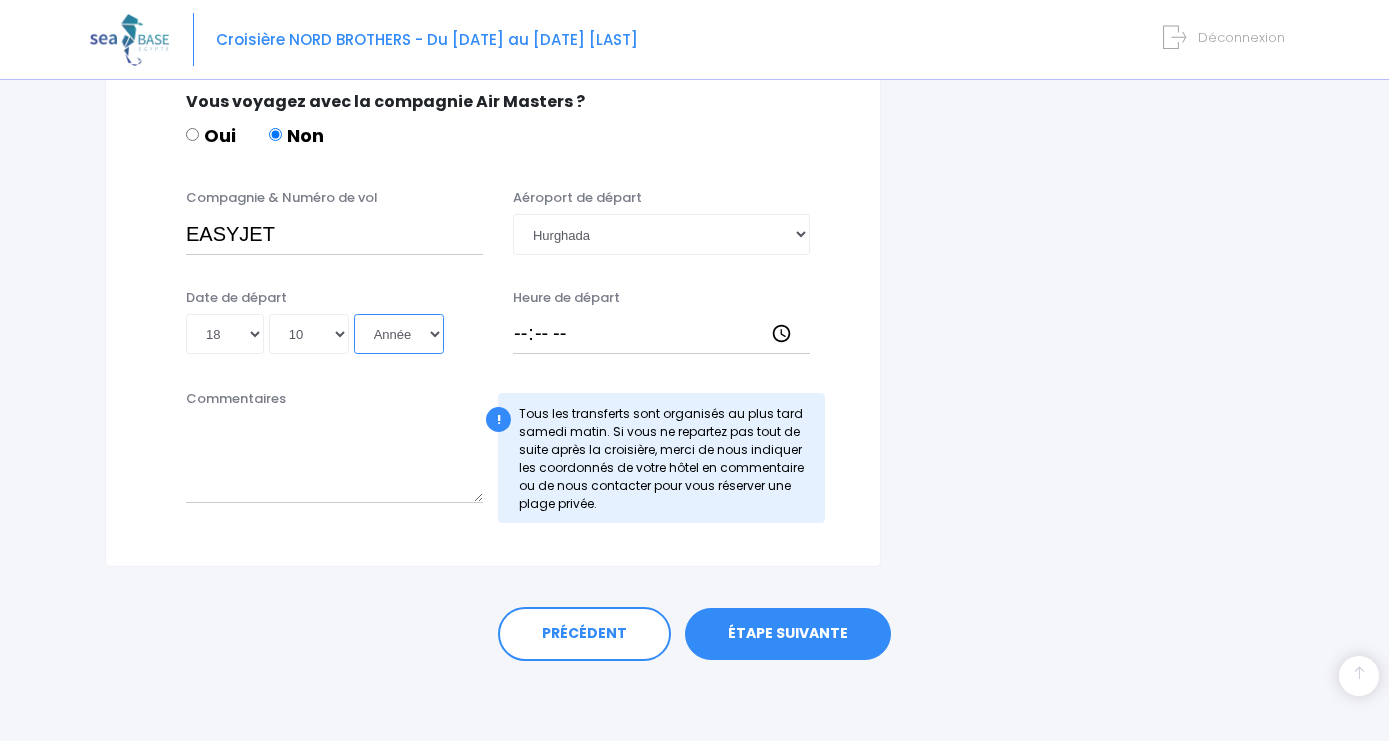 click on "Année 2045 2044 2043 2042 2041 2040 2039 2038 2037 2036 2035 2034 2033 2032 2031 2030 2029 2028 2027 2026 2025 2024 2023 2022 2021 2020 2019 2018 2017 2016 2015 2014 2013 2012 2011 2010 2009 2008 2007 2006 2005 2004 2003 2002 2001 2000 1999 1998 1997 1996 1995 1994 1993 1992 1991 1990 1989 1988 1987 1986 1985 1984 1983 1982 1981 1980 1979 1978 1977 1976 1975 1974 1973 1972 1971 1970 1969 1968 1967 1966 1965 1964 1963 1962 1961 1960 1959 1958 1957 1956 1955 1954 1953 1952 1951 1950 1949 1948 1947 1946 1945 1944 1943 1942 1941 1940 1939 1938 1937 1936 1935 1934 1933 1932 1931 1930 1929 1928 1927 1926 1925 1924 1923 1922 1921 1920 1919 1918 1917 1916 1915 1914 1913 1912 1911 1910 1909 1908 1907 1906 1905 1904 1903 1902 1901 1900" at bounding box center [399, 334] 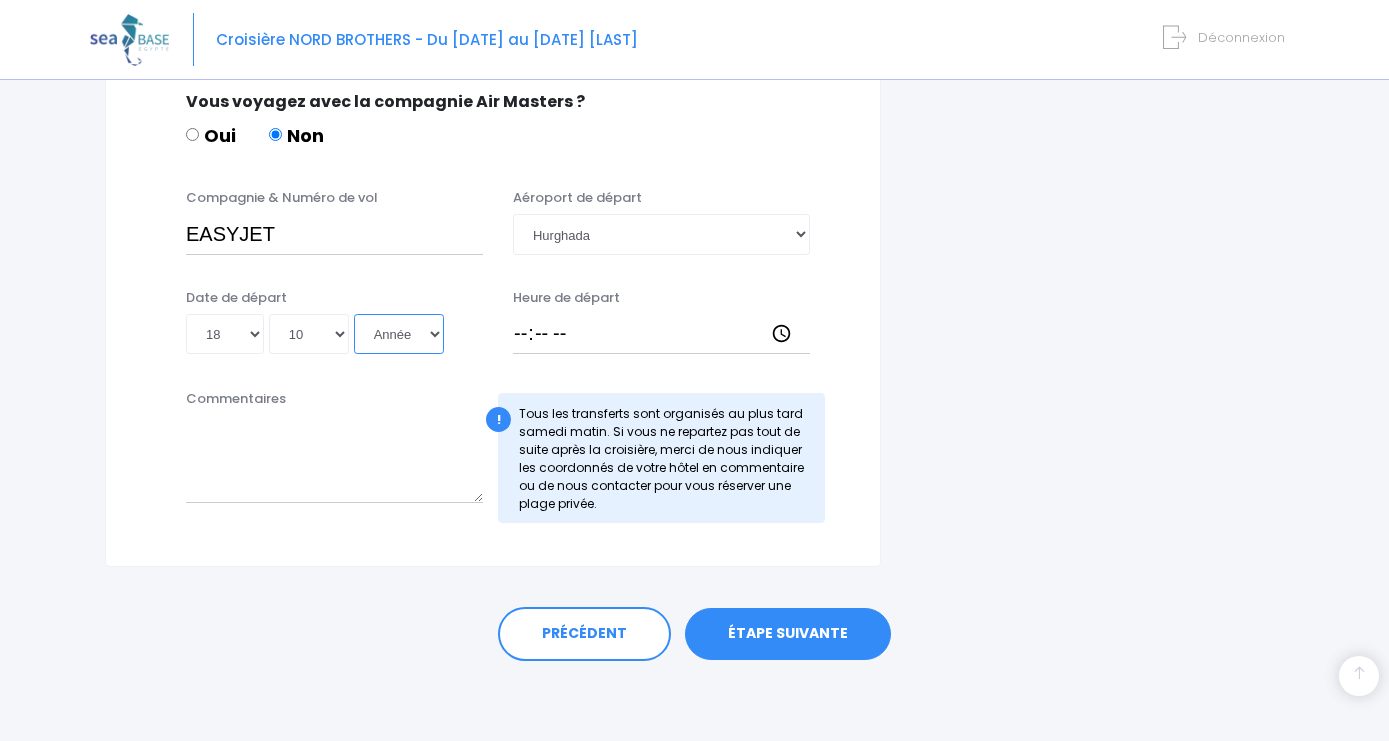 select on "2025" 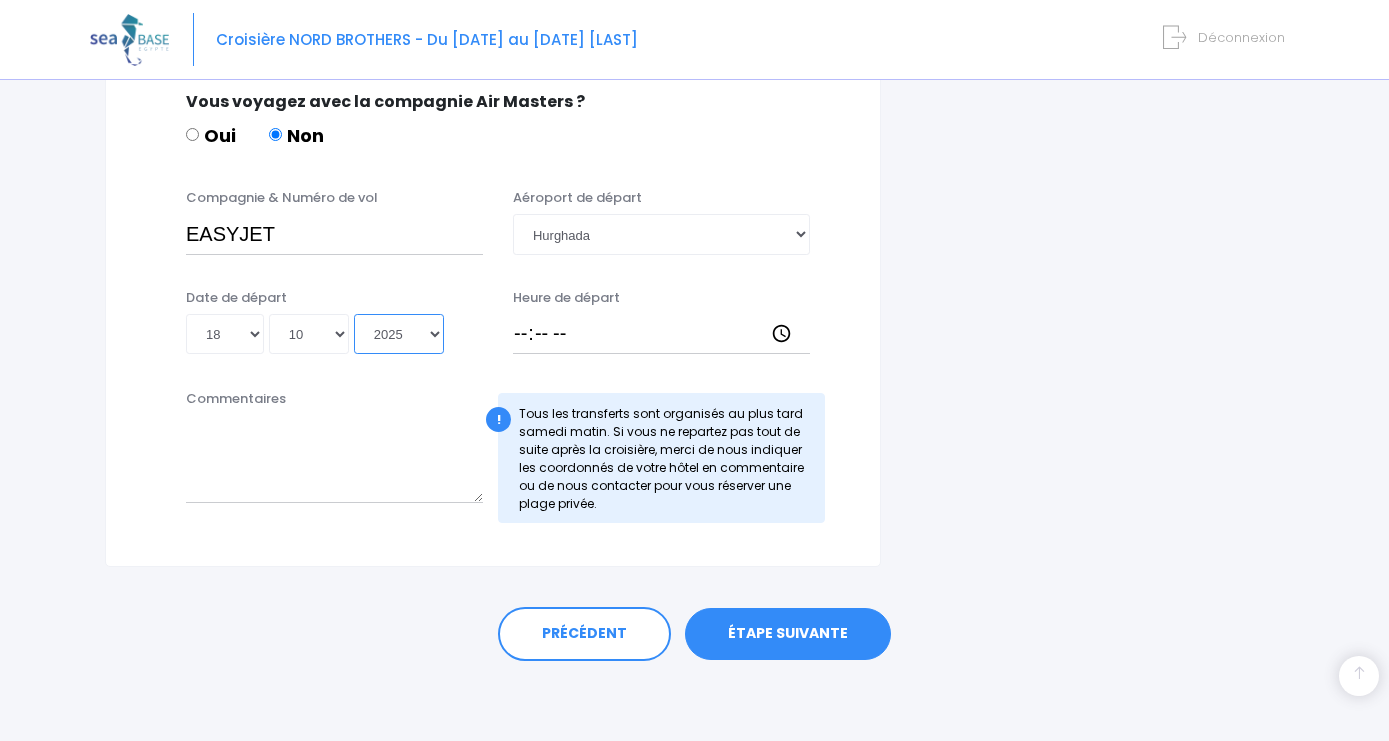type on "2025-10-18" 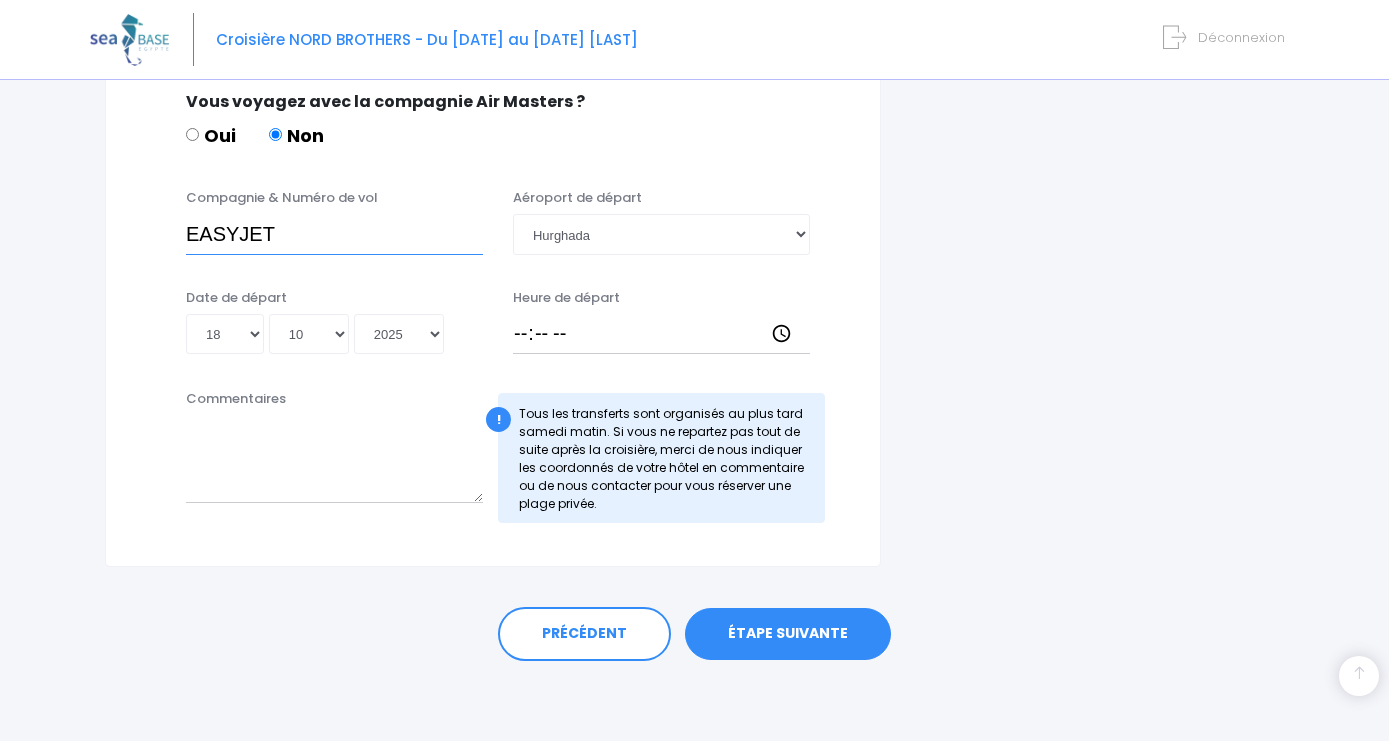 click on "EASYJET" at bounding box center (334, 234) 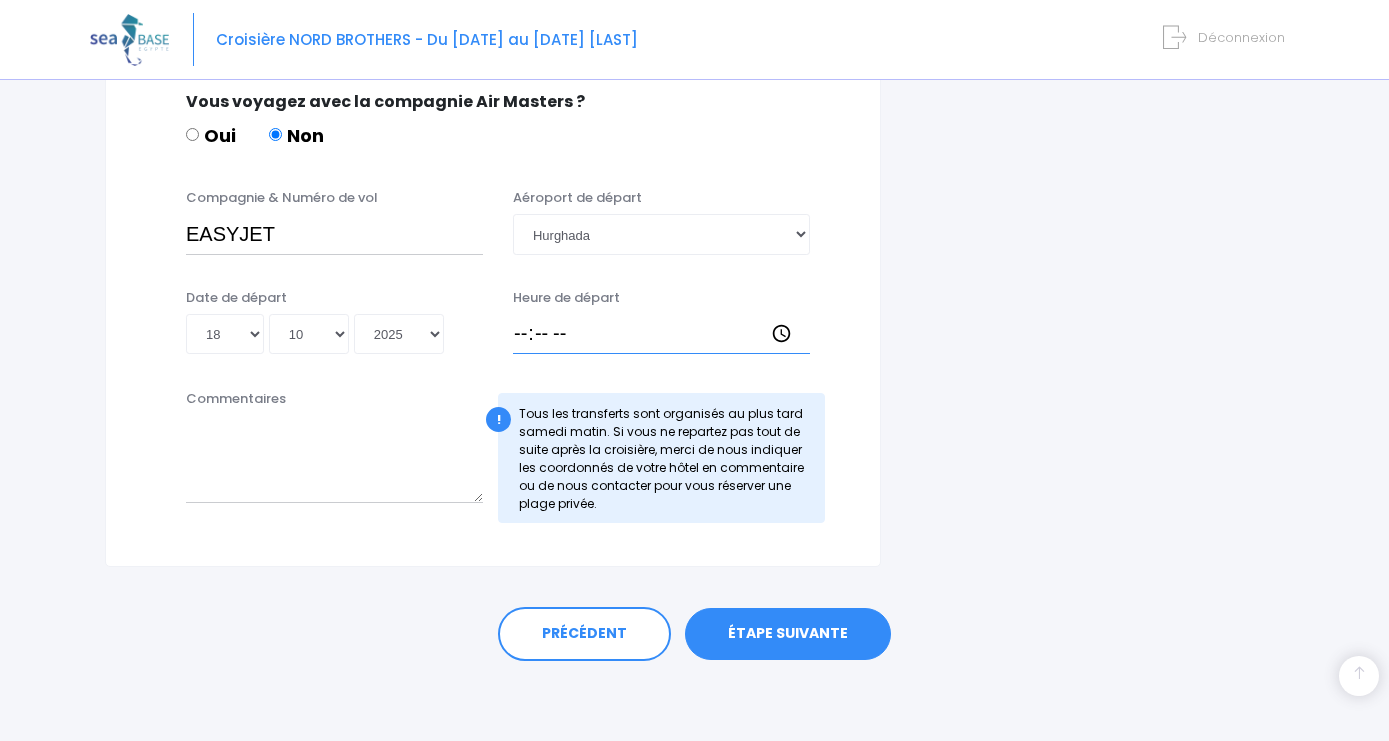 drag, startPoint x: 545, startPoint y: 338, endPoint x: 531, endPoint y: 352, distance: 19.79899 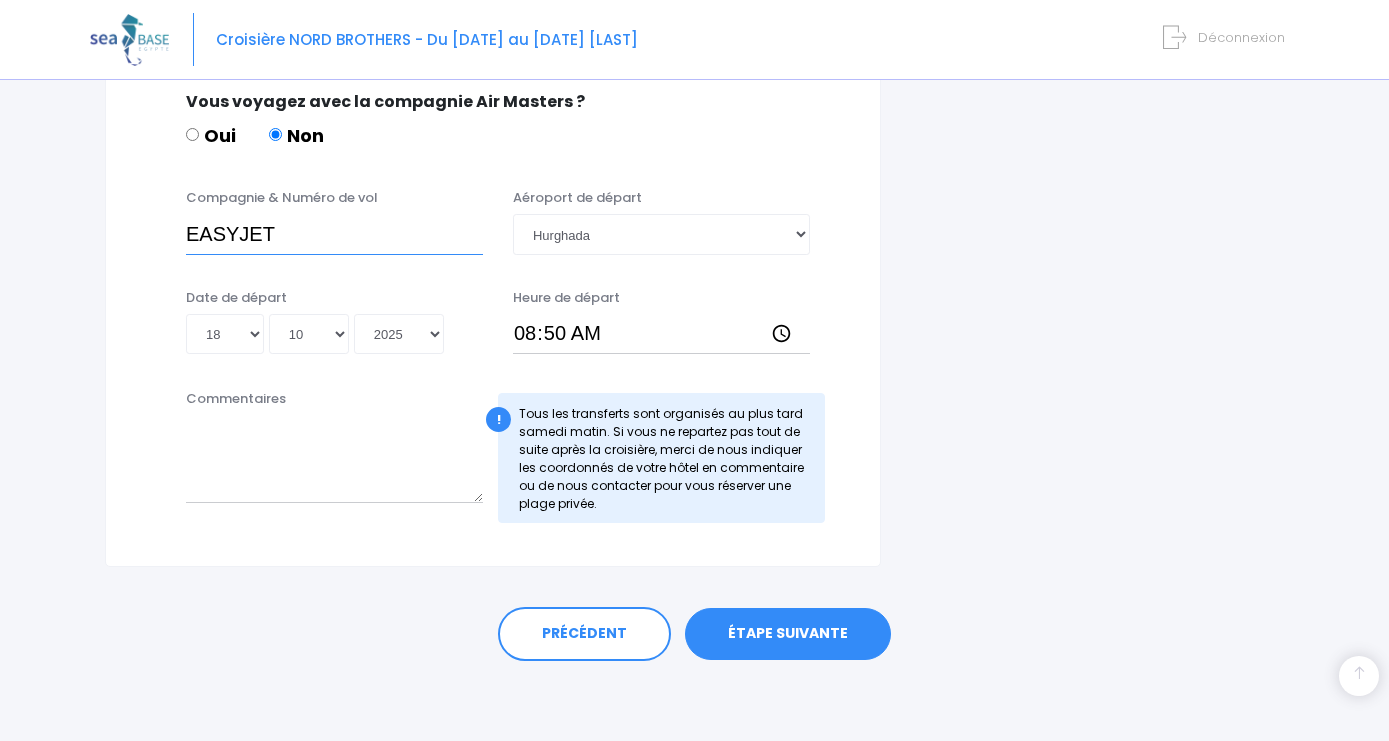 click on "EASYJET" at bounding box center (334, 234) 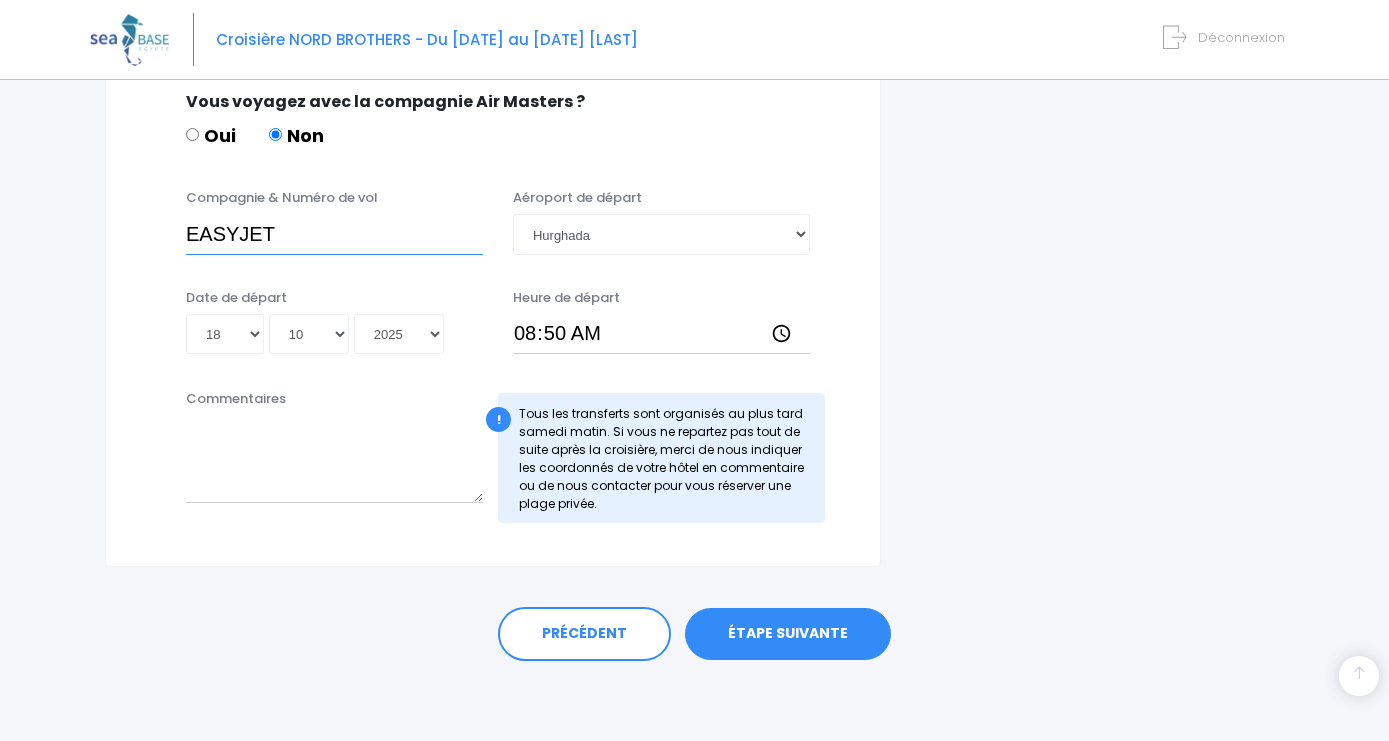 click on "EASYJET" at bounding box center [334, 234] 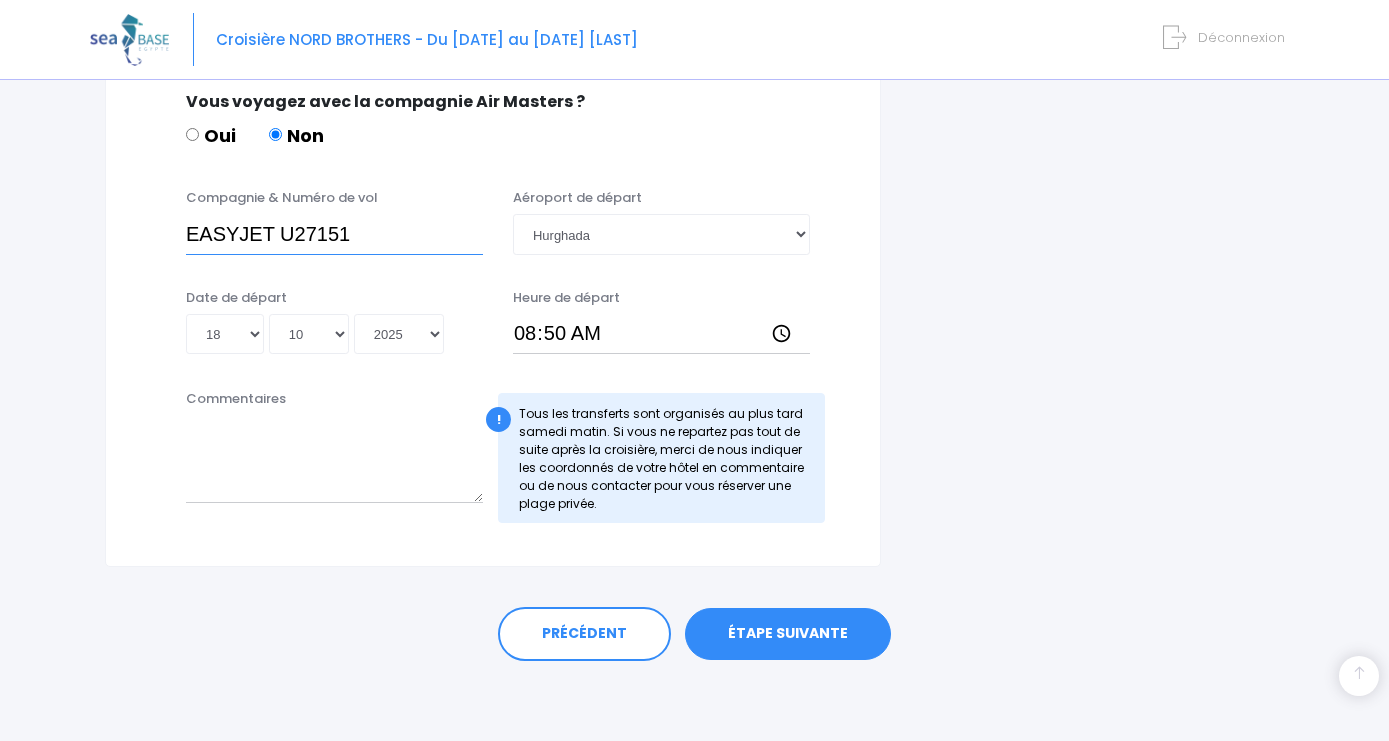 click on "EASYJET U27151" at bounding box center [334, 234] 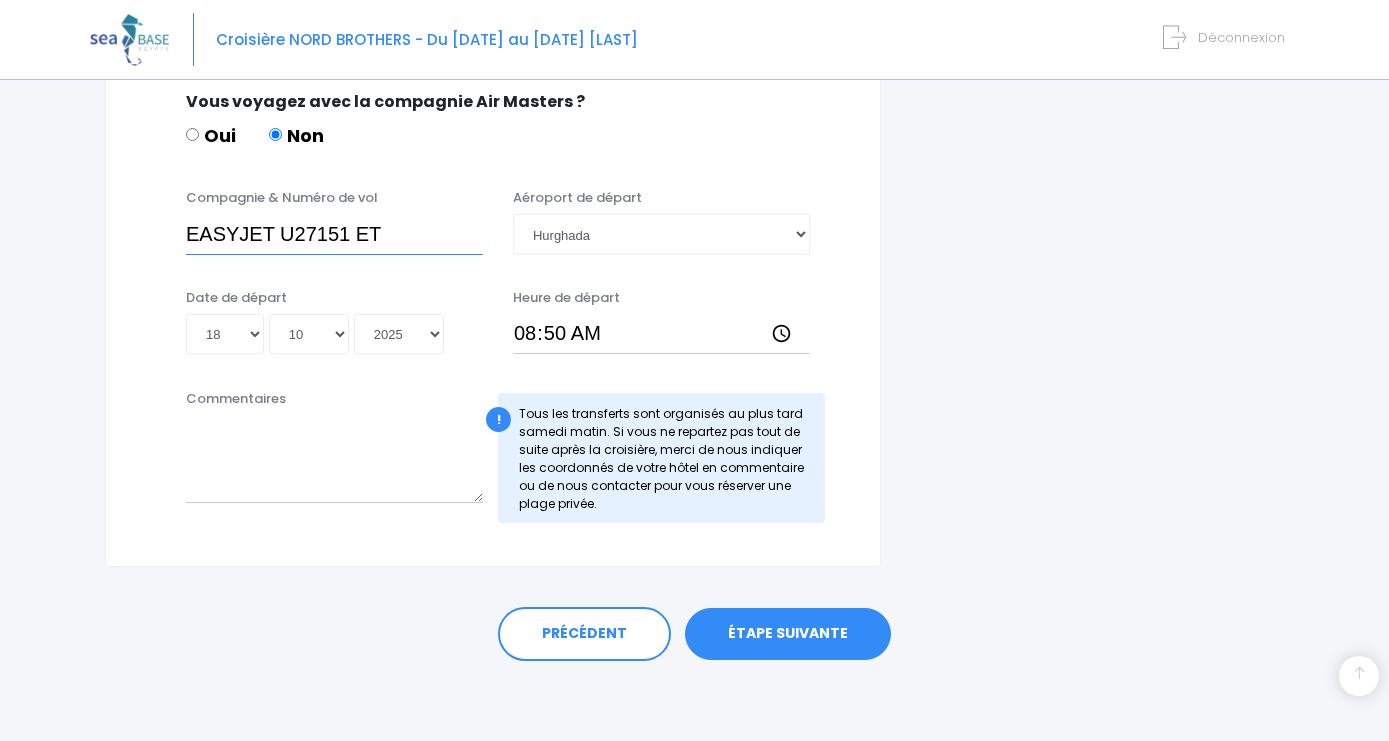 paste on "U23893" 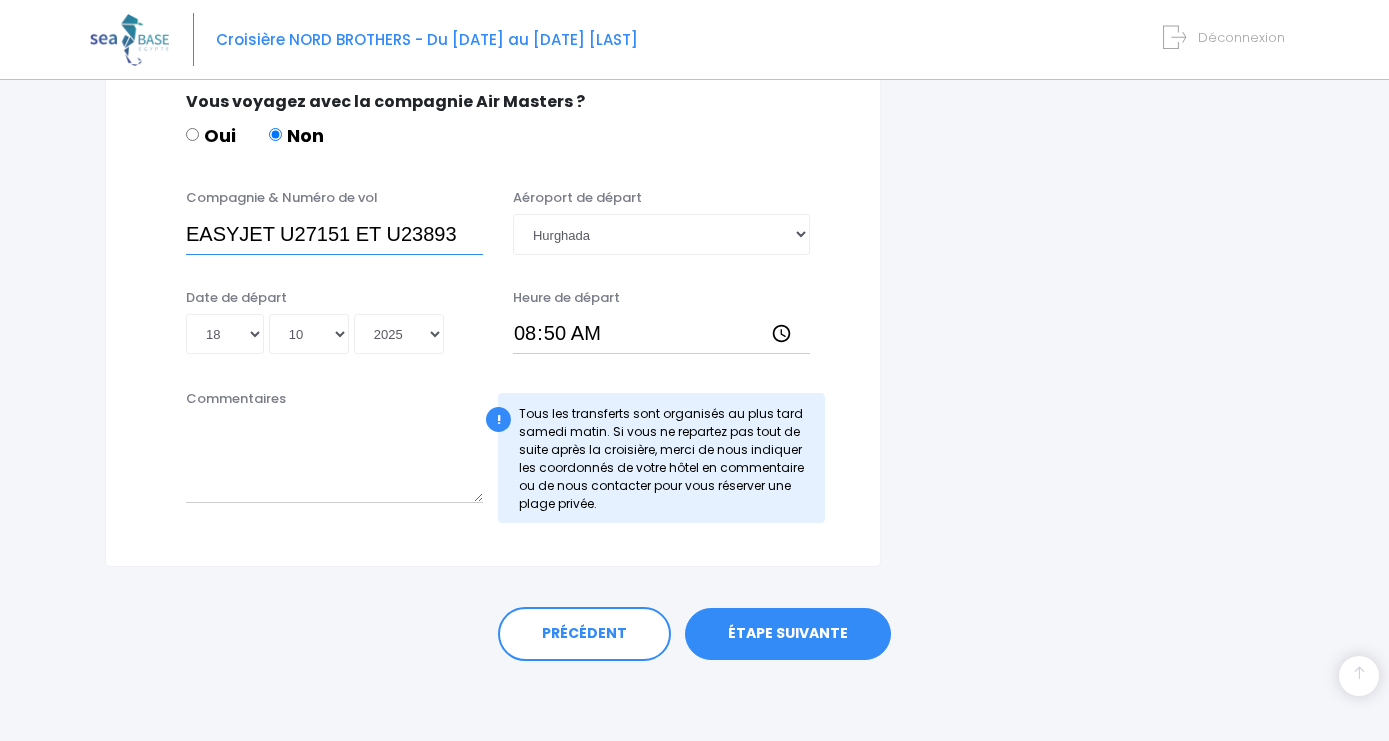 type on "EASYJET U27151 ET U23893" 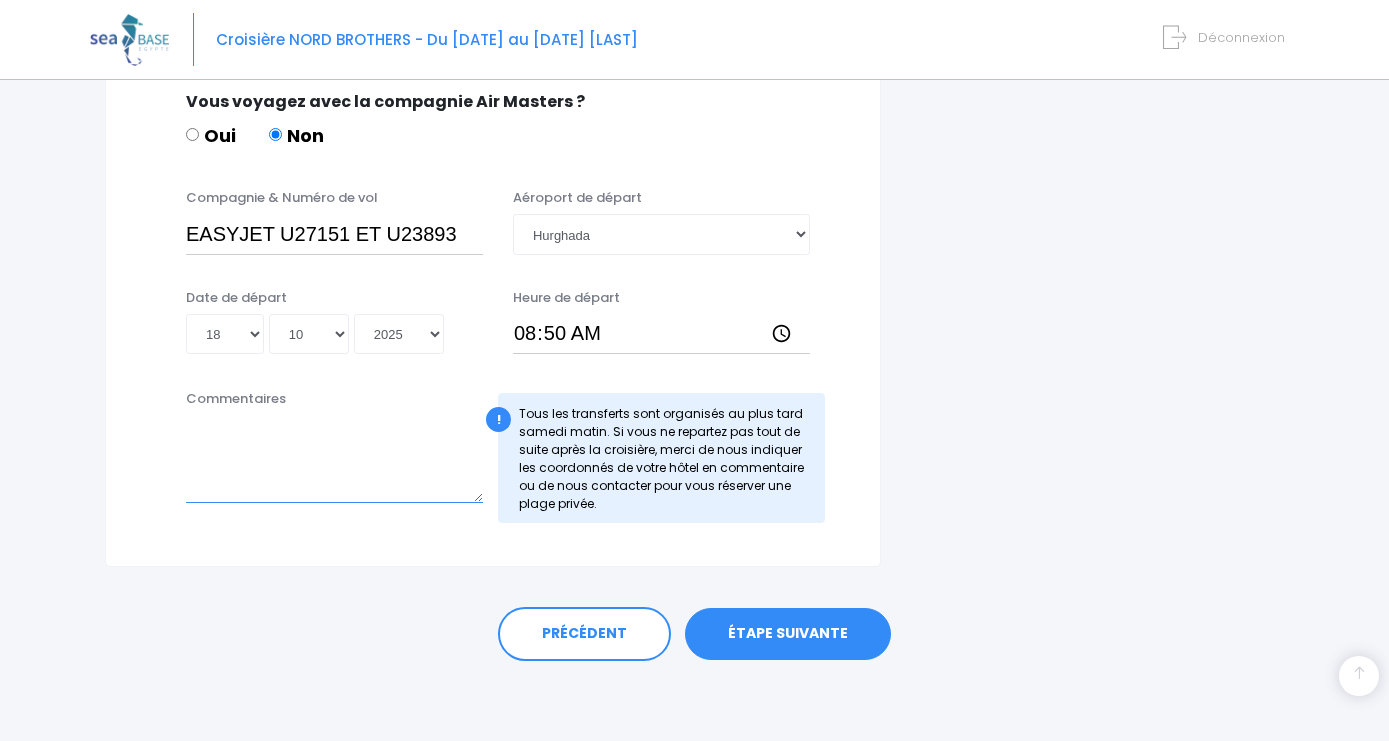 click on "Commentaires" at bounding box center (334, 459) 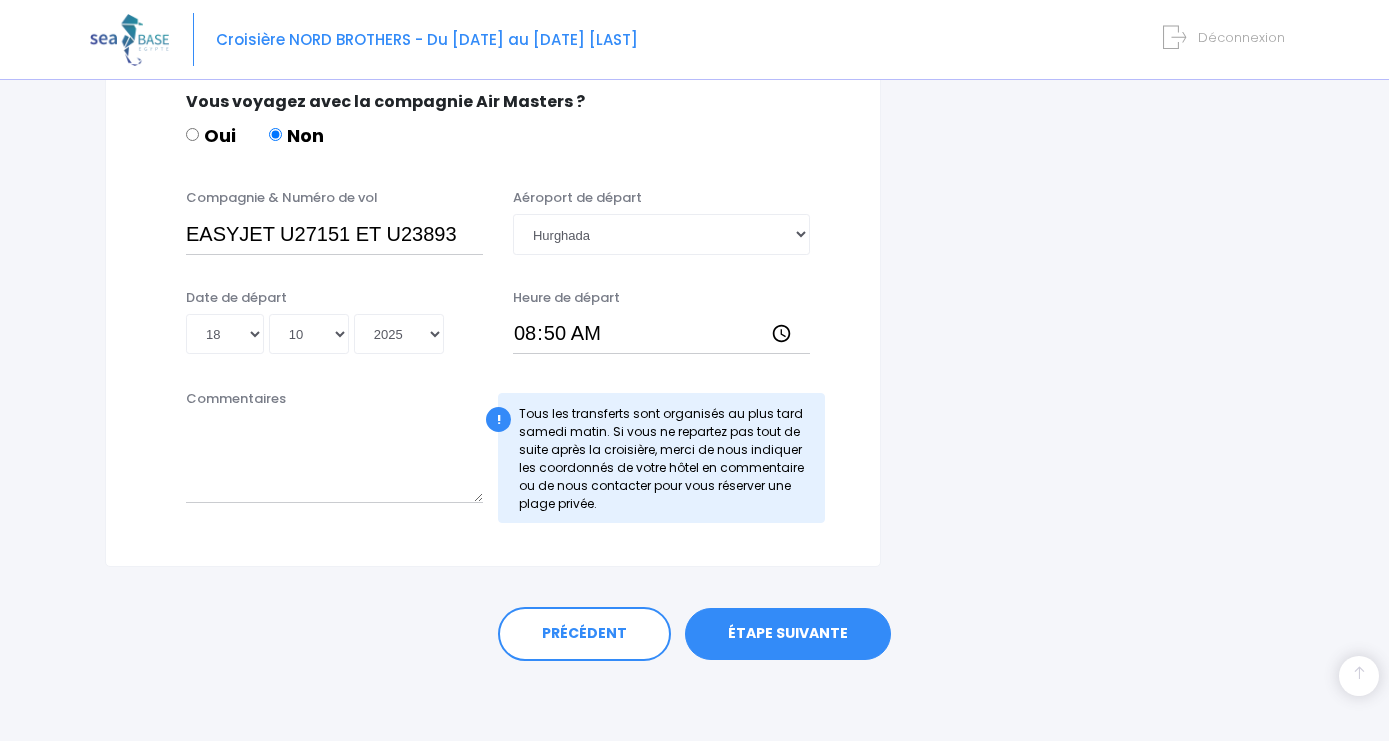 drag, startPoint x: 215, startPoint y: 399, endPoint x: 225, endPoint y: 421, distance: 24.166092 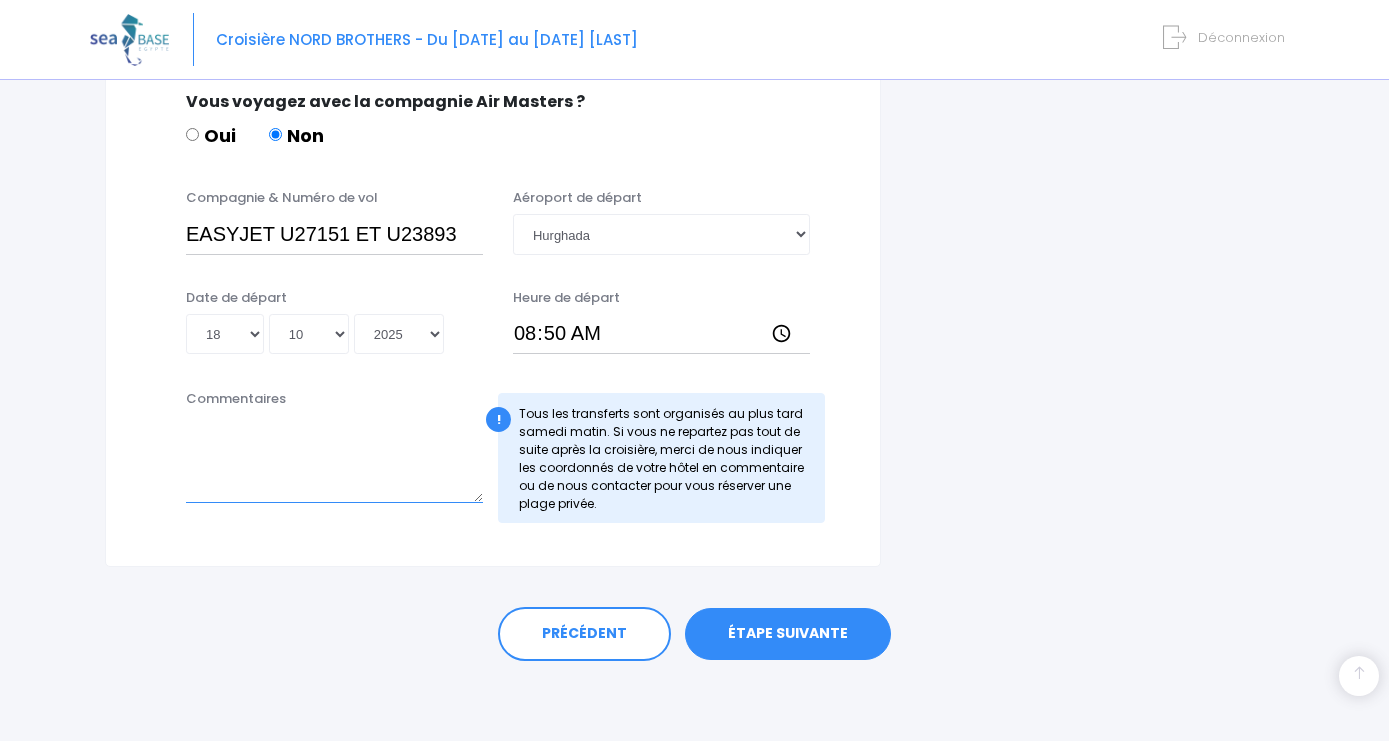 click on "Commentaires" at bounding box center (334, 459) 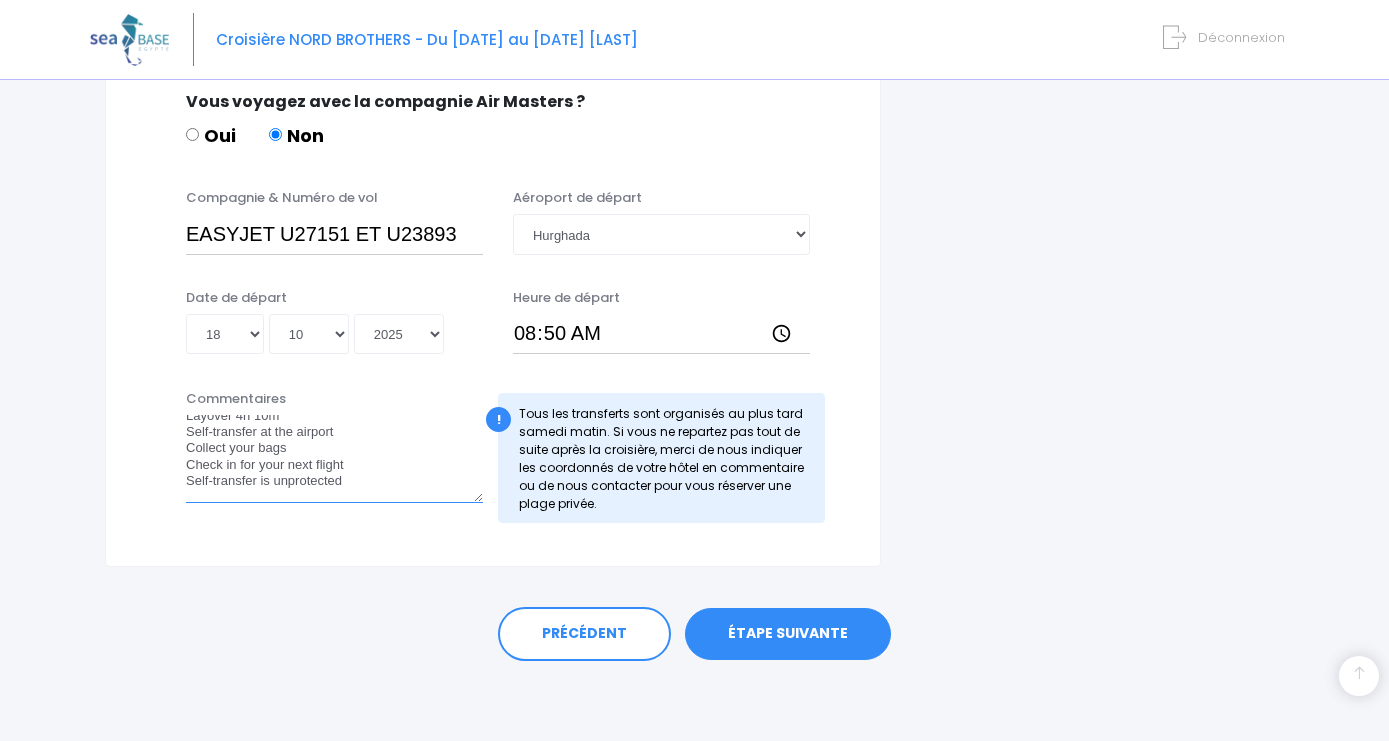 scroll, scrollTop: 234, scrollLeft: 0, axis: vertical 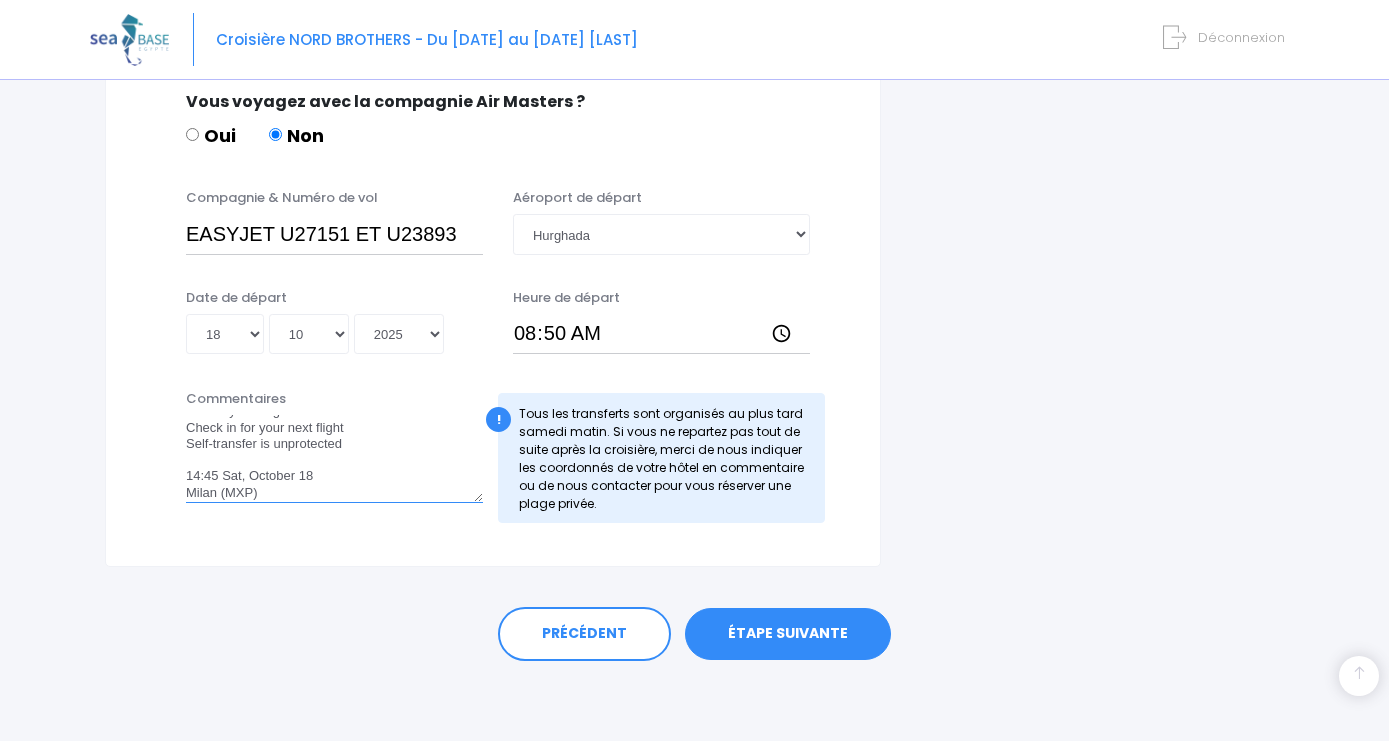 drag, startPoint x: 363, startPoint y: 449, endPoint x: 180, endPoint y: 427, distance: 184.31766 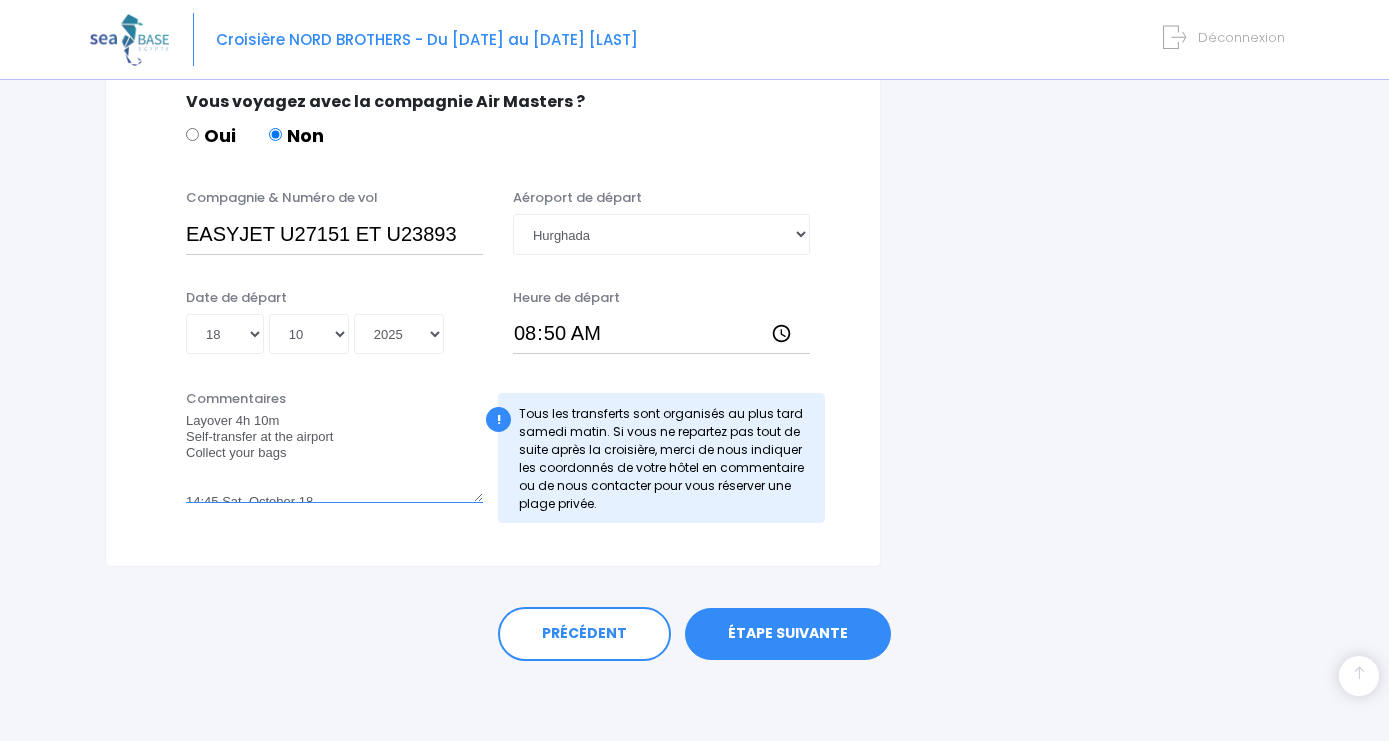 scroll, scrollTop: 156, scrollLeft: 0, axis: vertical 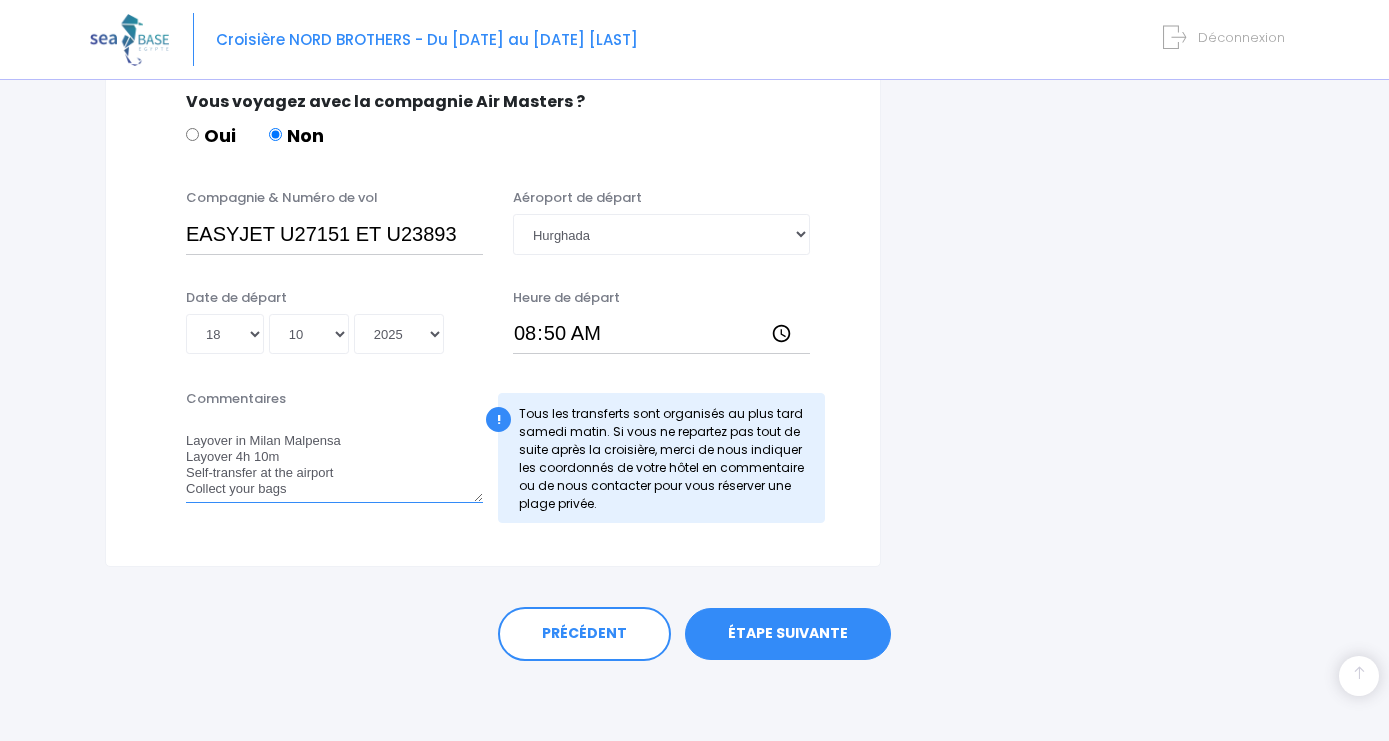 drag, startPoint x: 285, startPoint y: 498, endPoint x: 126, endPoint y: 478, distance: 160.25293 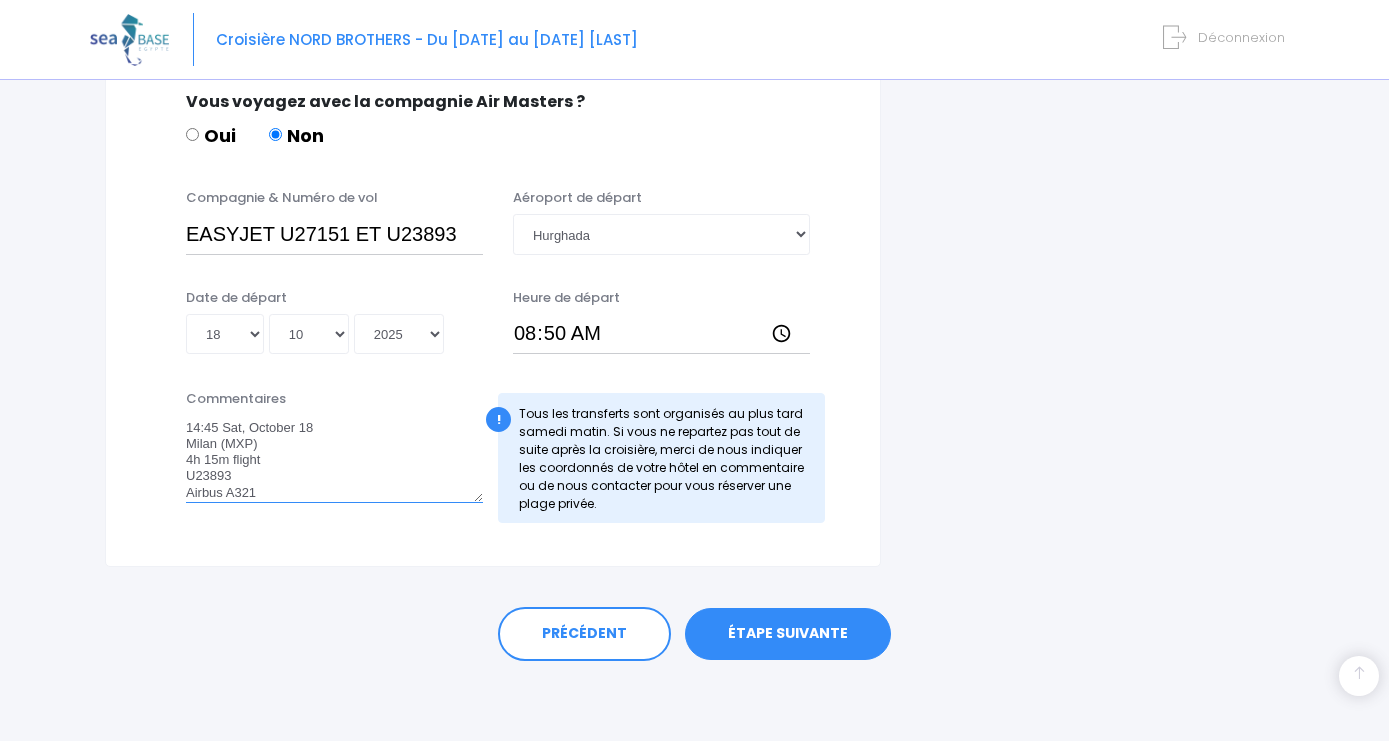 scroll, scrollTop: 277, scrollLeft: 0, axis: vertical 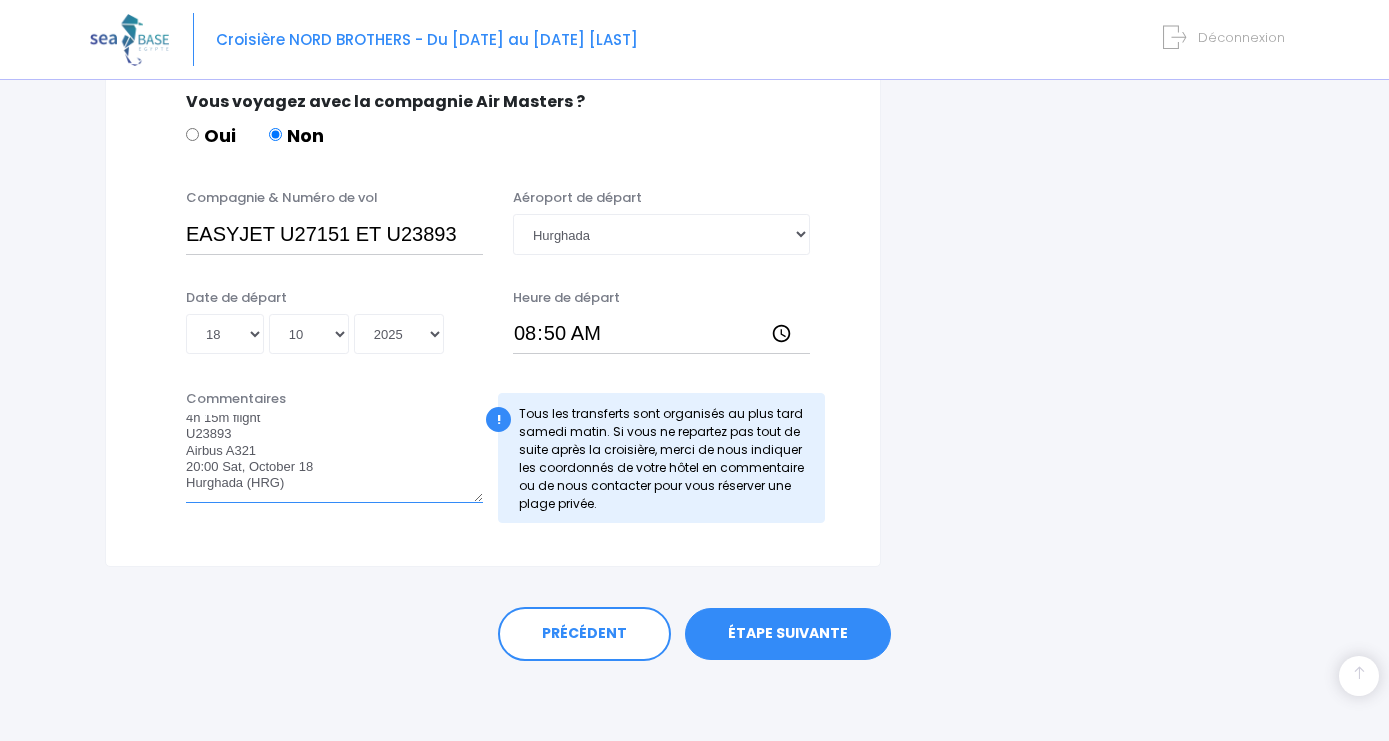 type on "Barcelona to Hurghada
08:50 - 20:00 (10h 10m) 1 stop
08:50 Sat, October 18
Barcelona (BCN)
1h 45m flight
U27151
Airbus A319
10:35 Sat, October 18
Milan (MXP)
Layover in Milan Malpensa
Layover 4h 10m
14:45 Sat, October 18
Milan (MXP)
4h 15m flight
U23893
Airbus A321
20:00 Sat, October 18
Hurghada (HRG)" 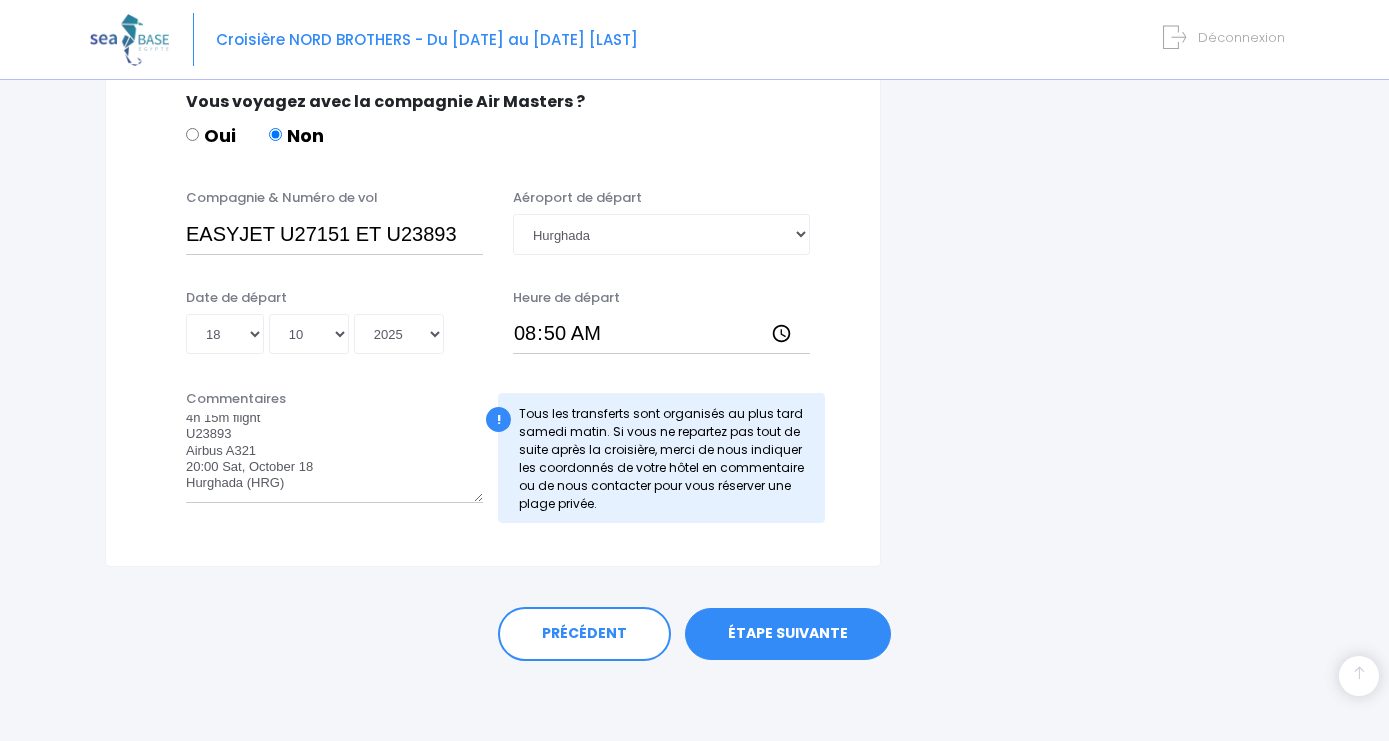 click on "ÉTAPE SUIVANTE" at bounding box center (788, 634) 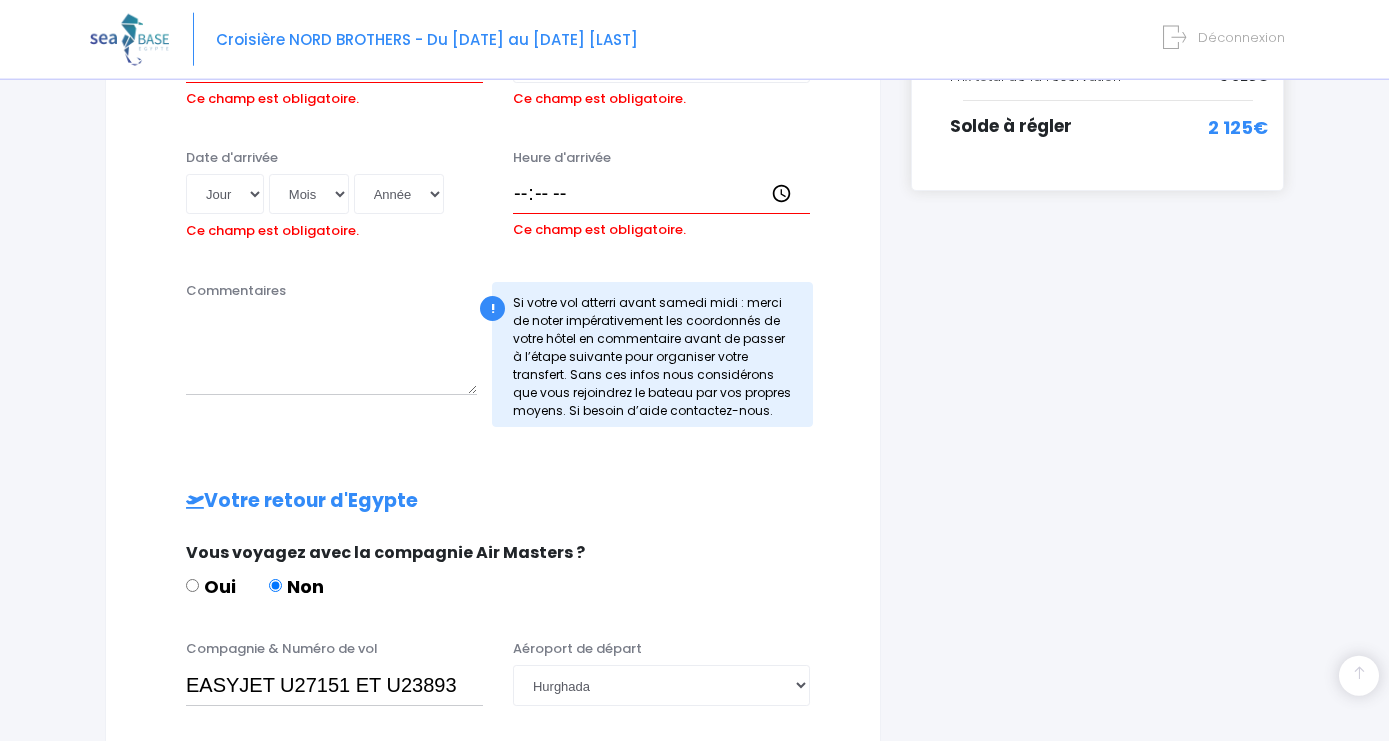 scroll, scrollTop: 778, scrollLeft: 0, axis: vertical 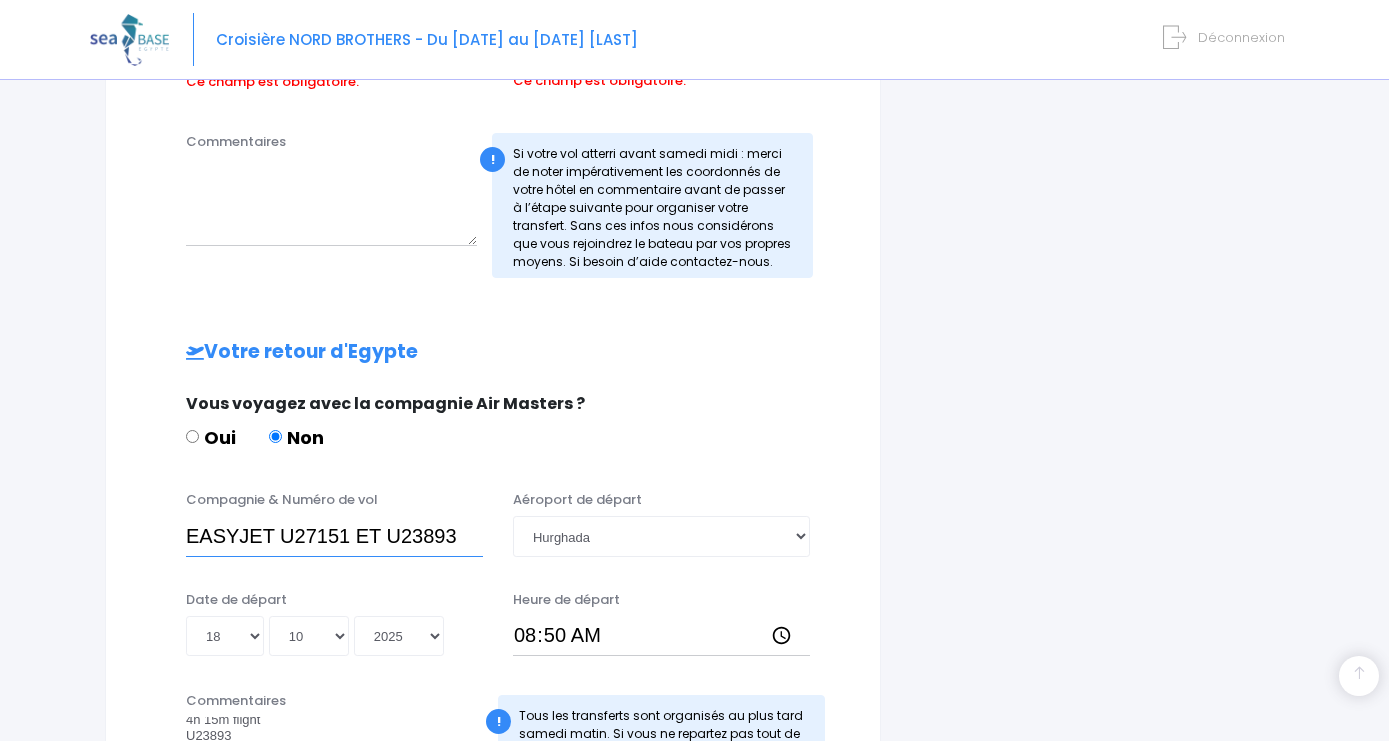 drag, startPoint x: 464, startPoint y: 530, endPoint x: 137, endPoint y: 497, distance: 328.66092 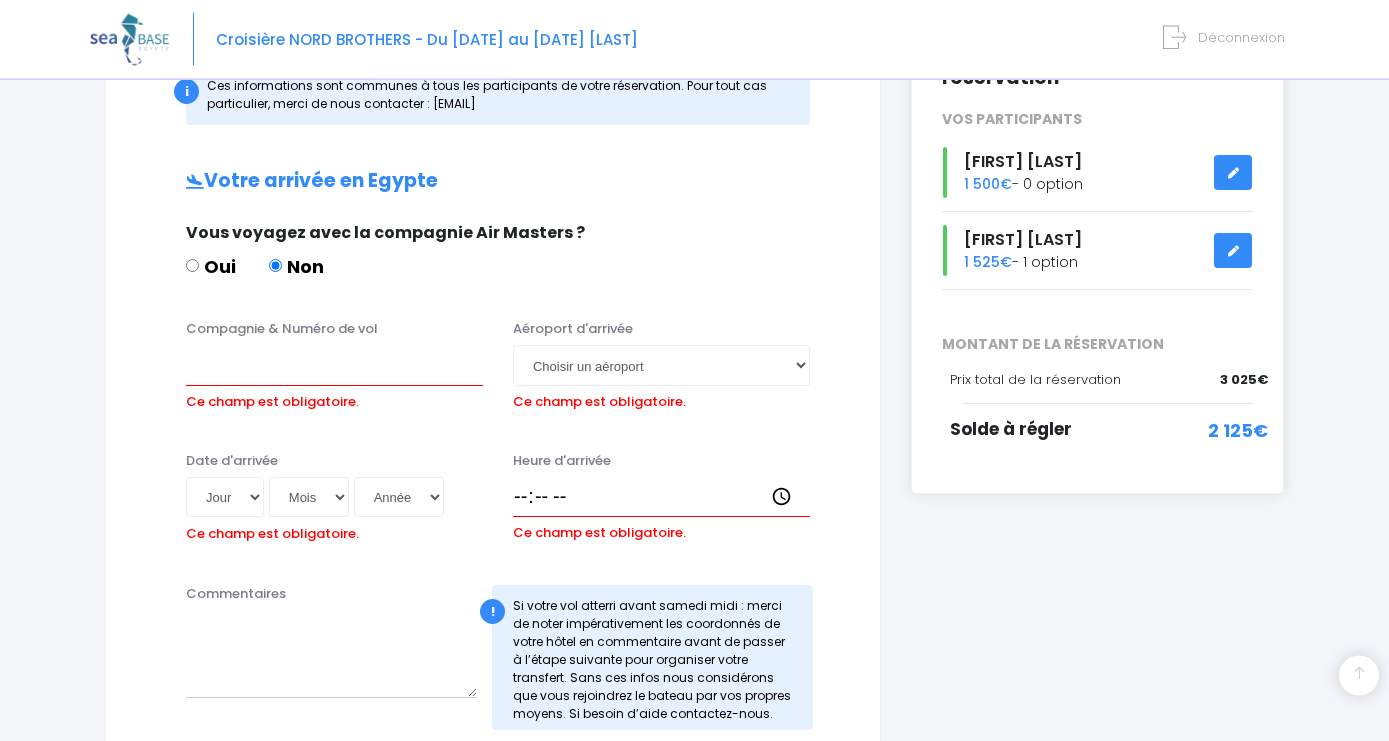 scroll, scrollTop: 268, scrollLeft: 0, axis: vertical 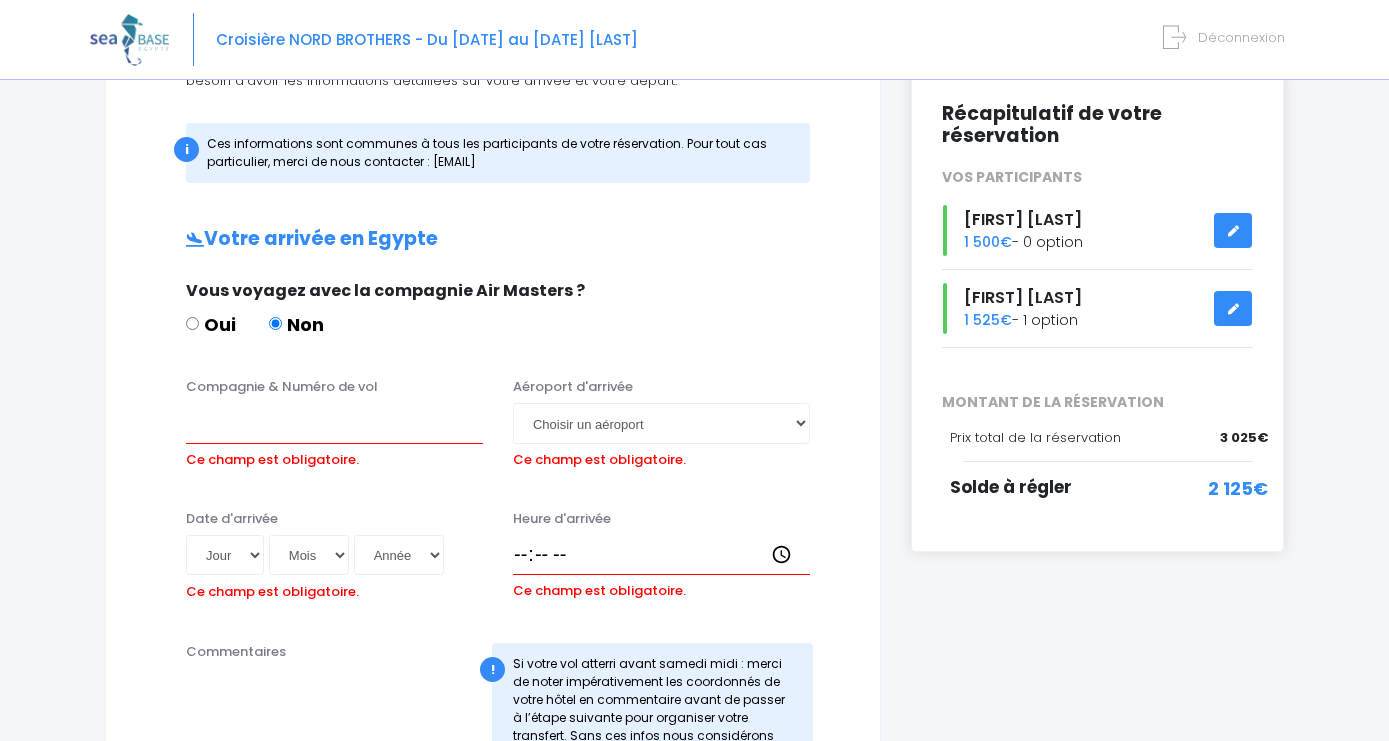 type 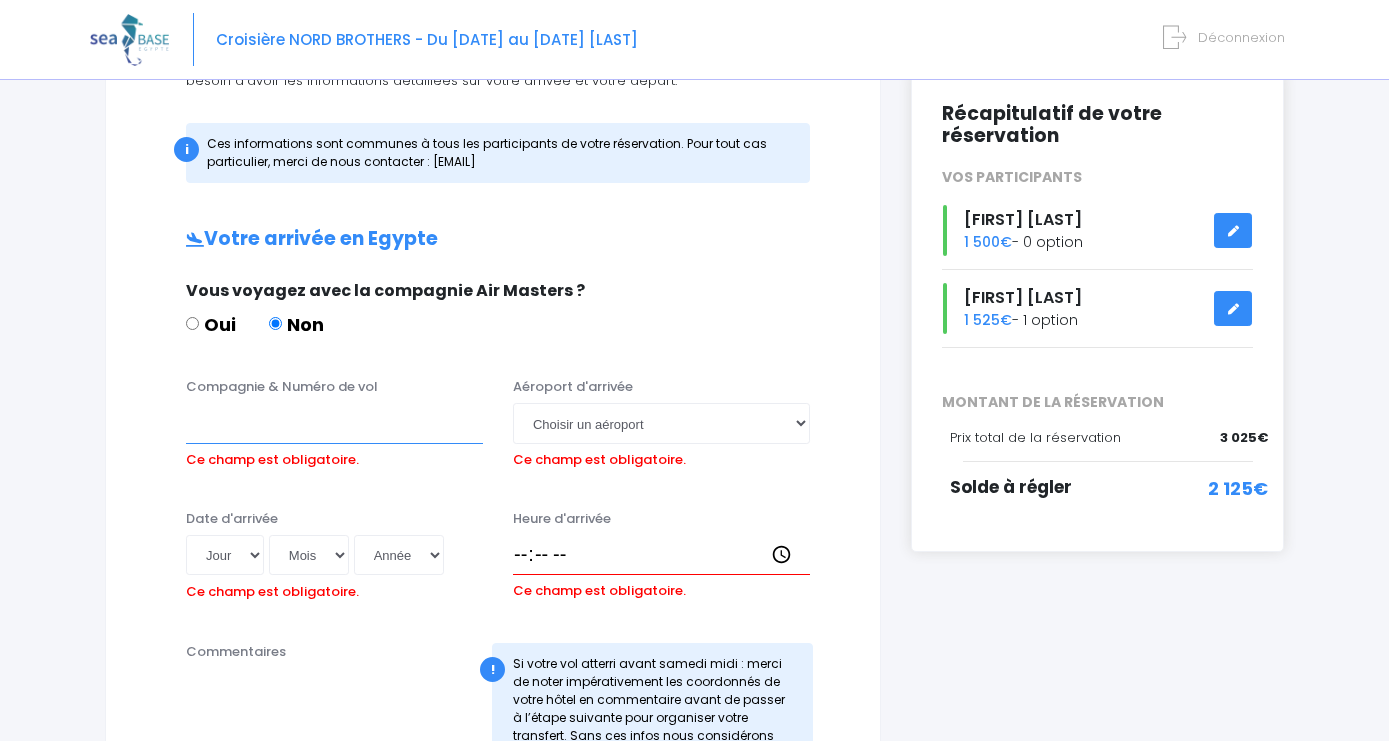 click on "Compagnie & Numéro de vol" at bounding box center [334, 423] 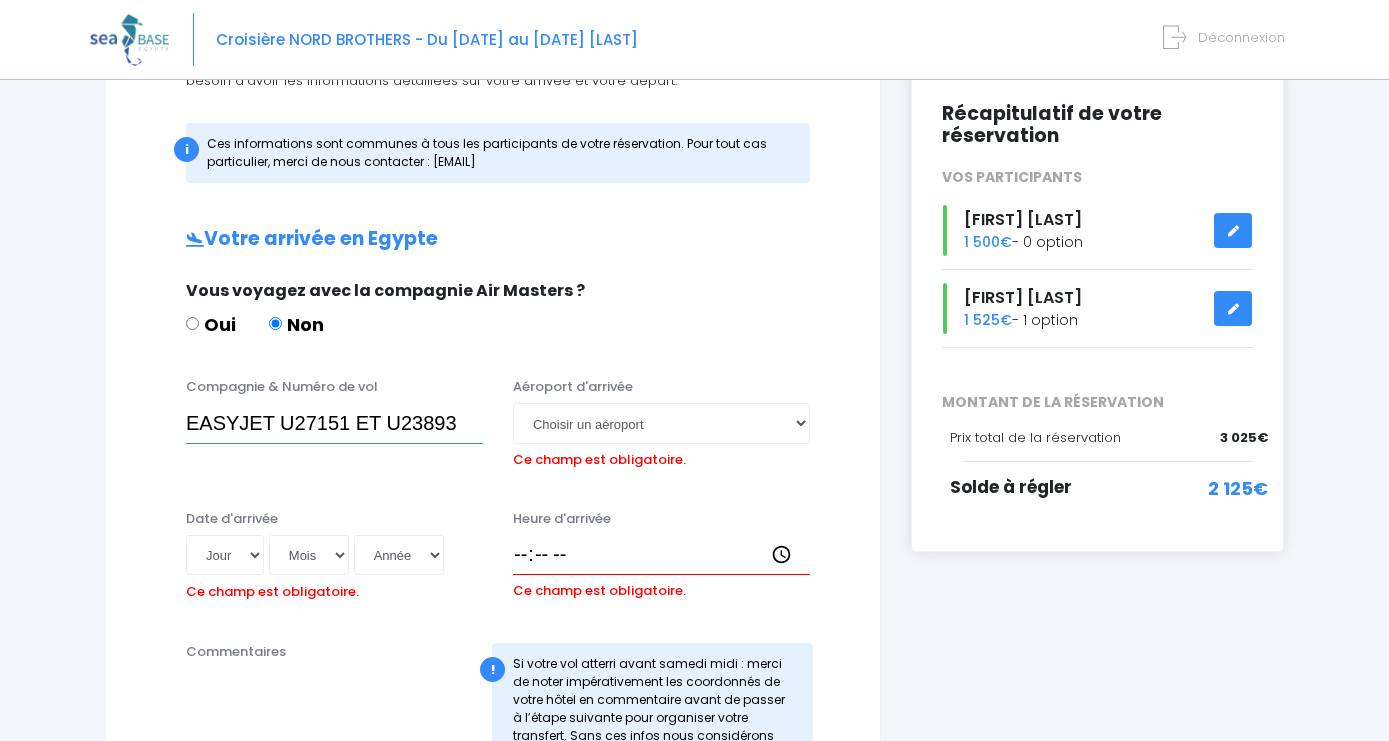 type on "EASYJET U27151 ET U23893" 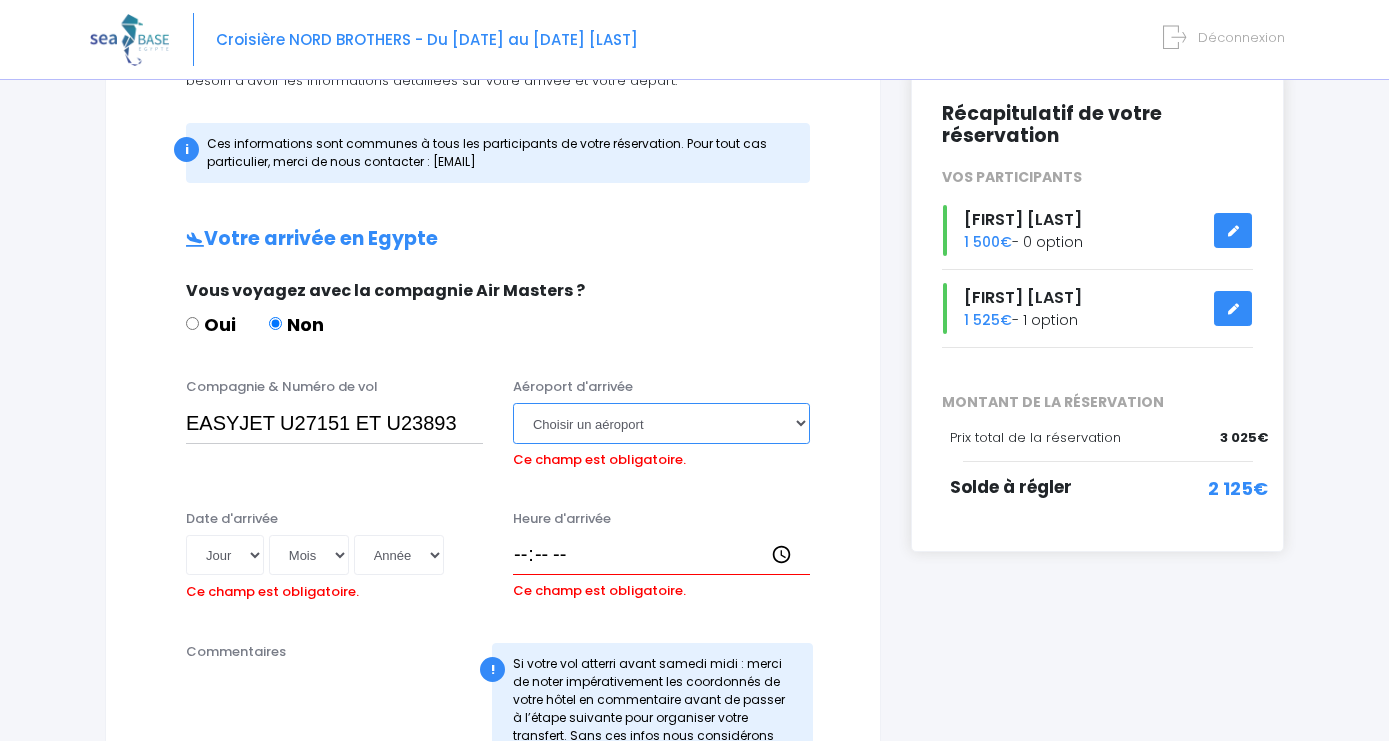 click on "Choisir un aéroport
Hurghada
Marsa Alam" at bounding box center [661, 423] 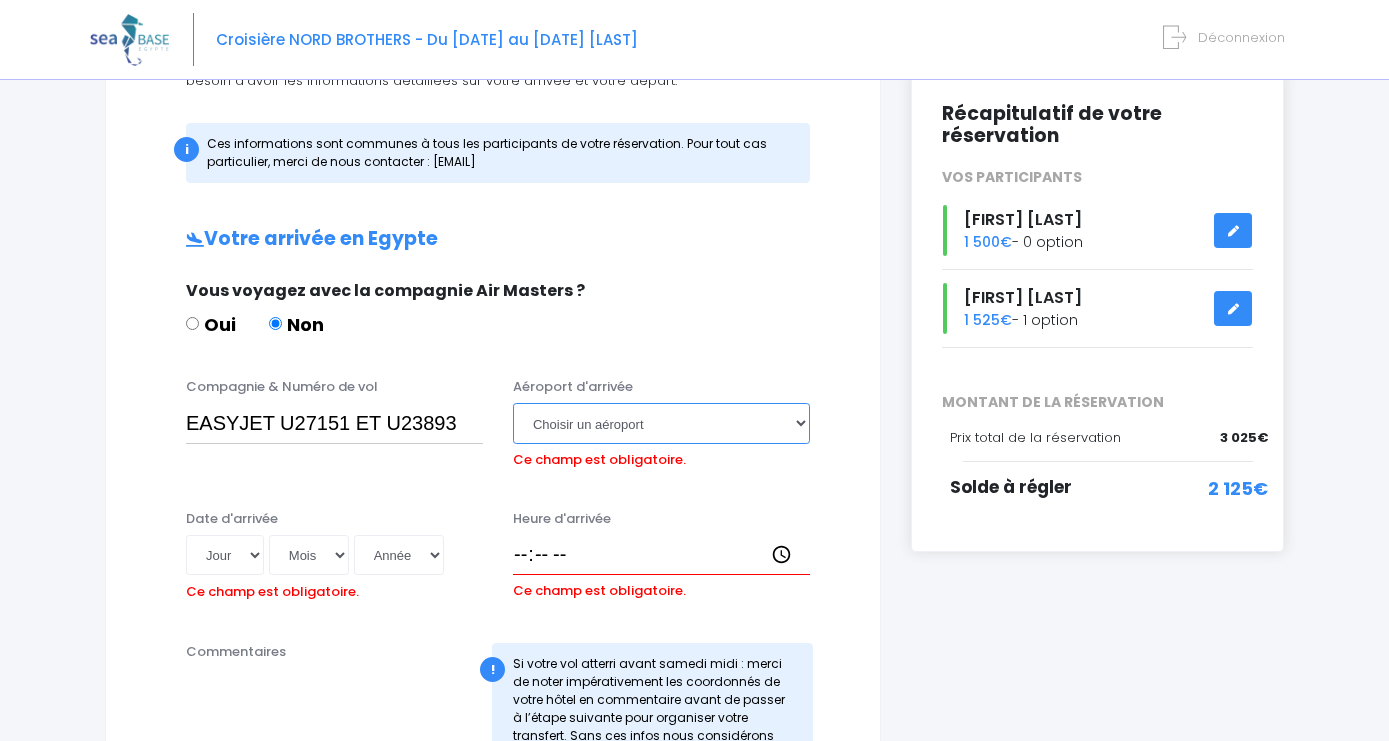 select on "Hurghada" 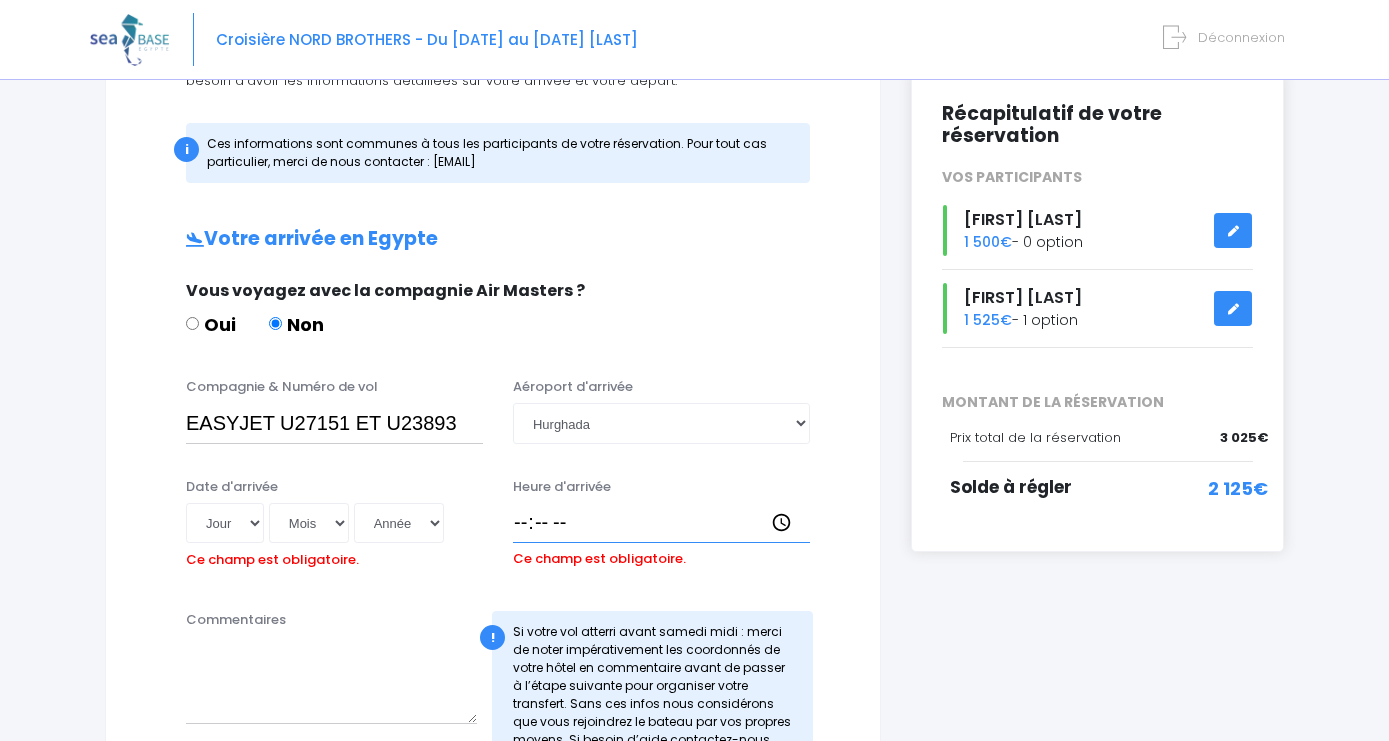 click on "Heure d'arrivée" at bounding box center (661, 523) 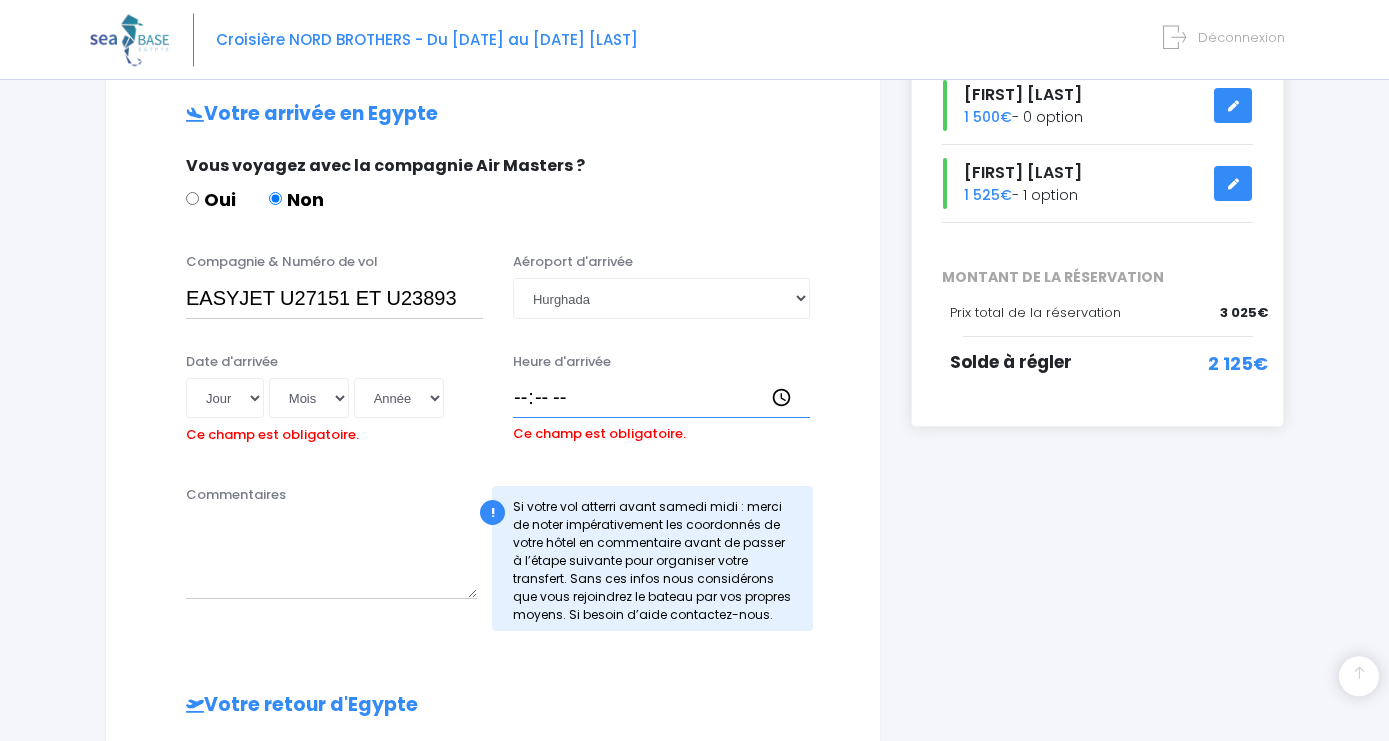 scroll, scrollTop: 370, scrollLeft: 0, axis: vertical 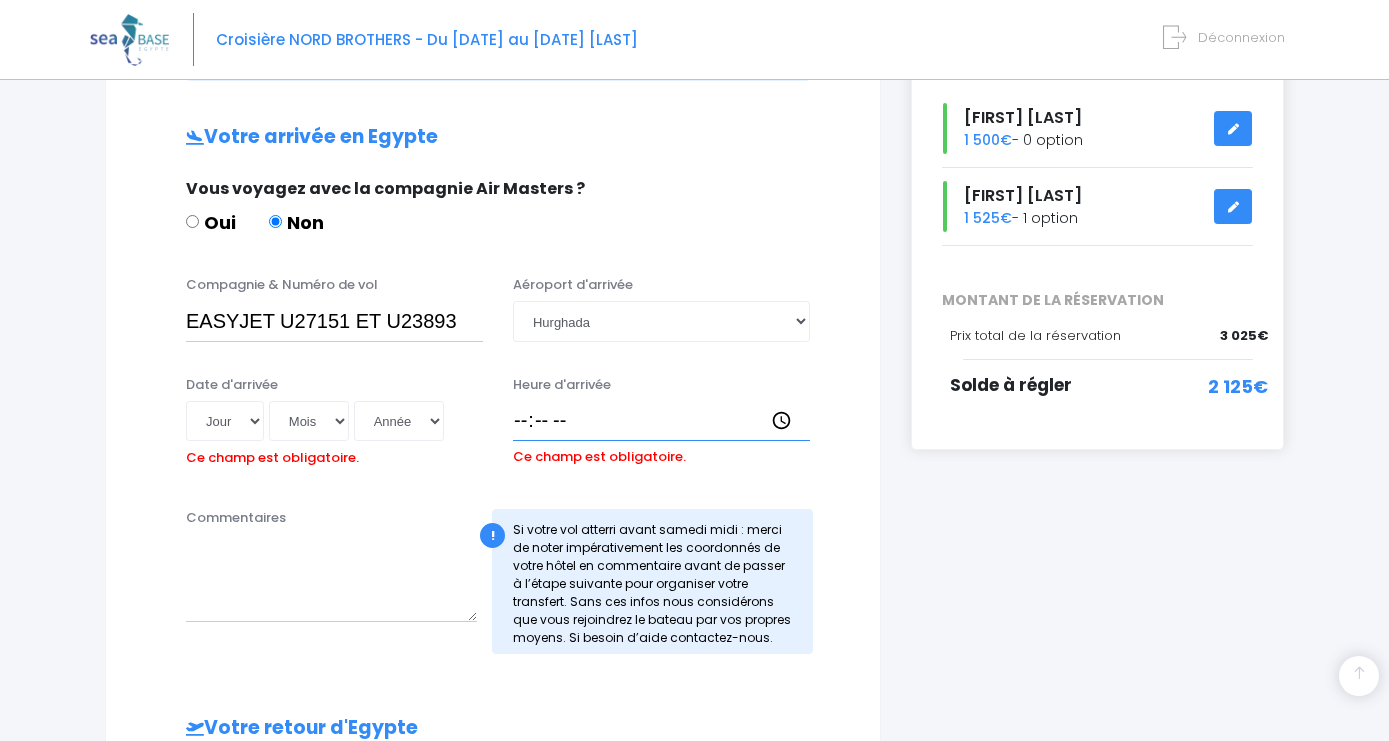 type on "08:50" 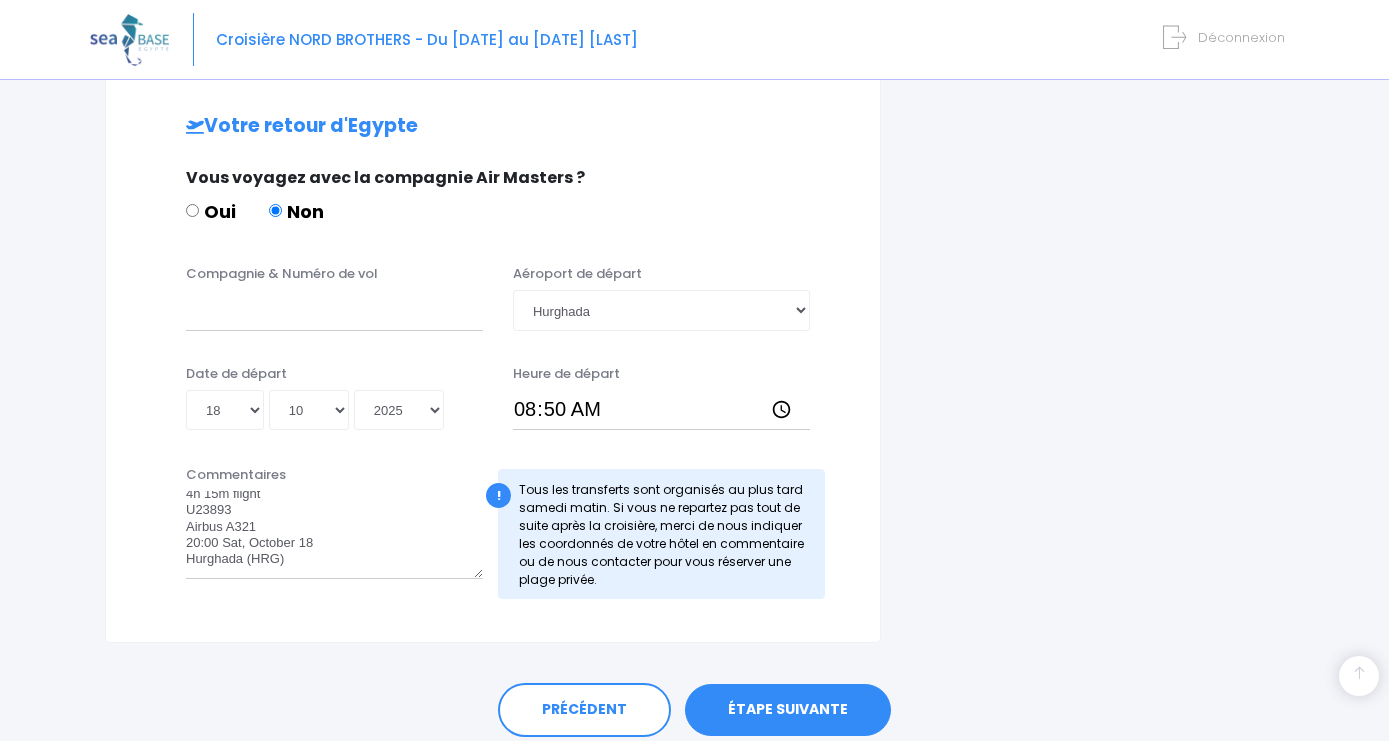 scroll, scrollTop: 982, scrollLeft: 0, axis: vertical 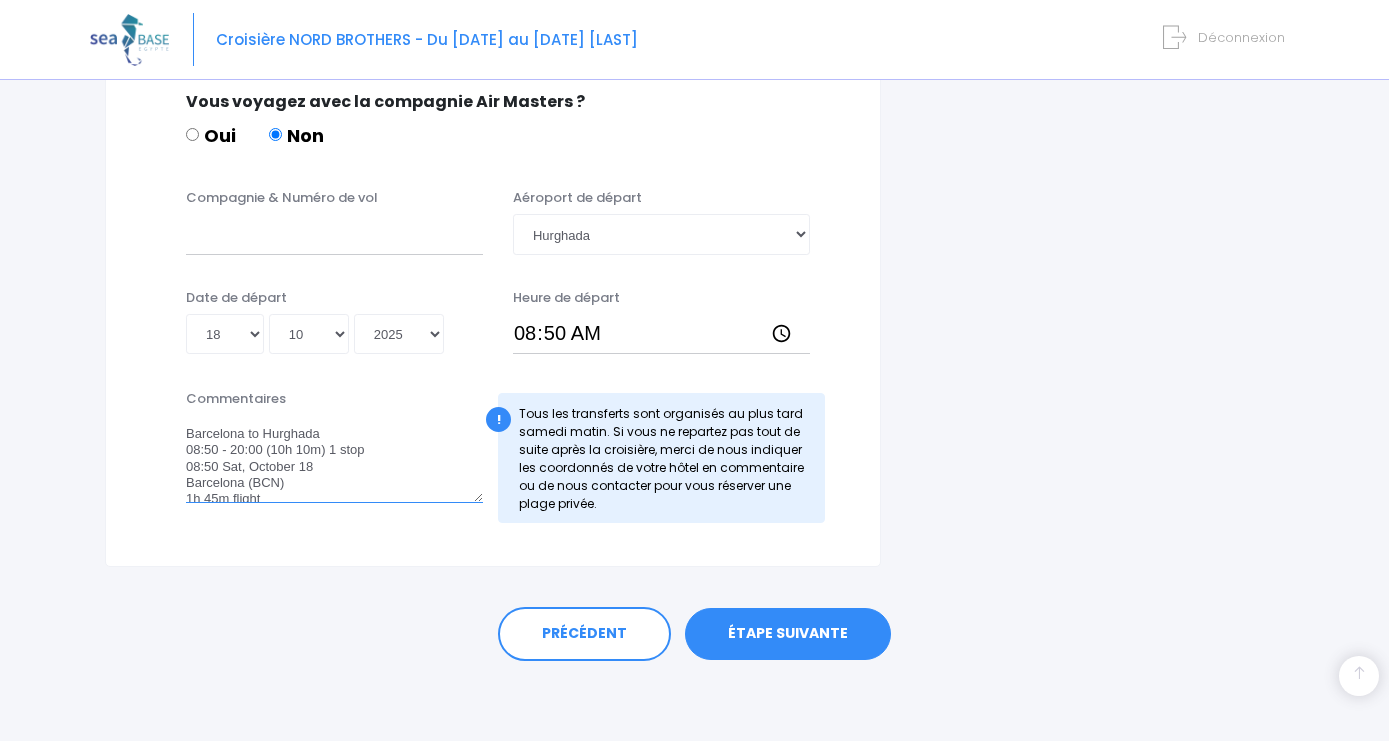 drag, startPoint x: 217, startPoint y: 464, endPoint x: 136, endPoint y: 379, distance: 117.413795 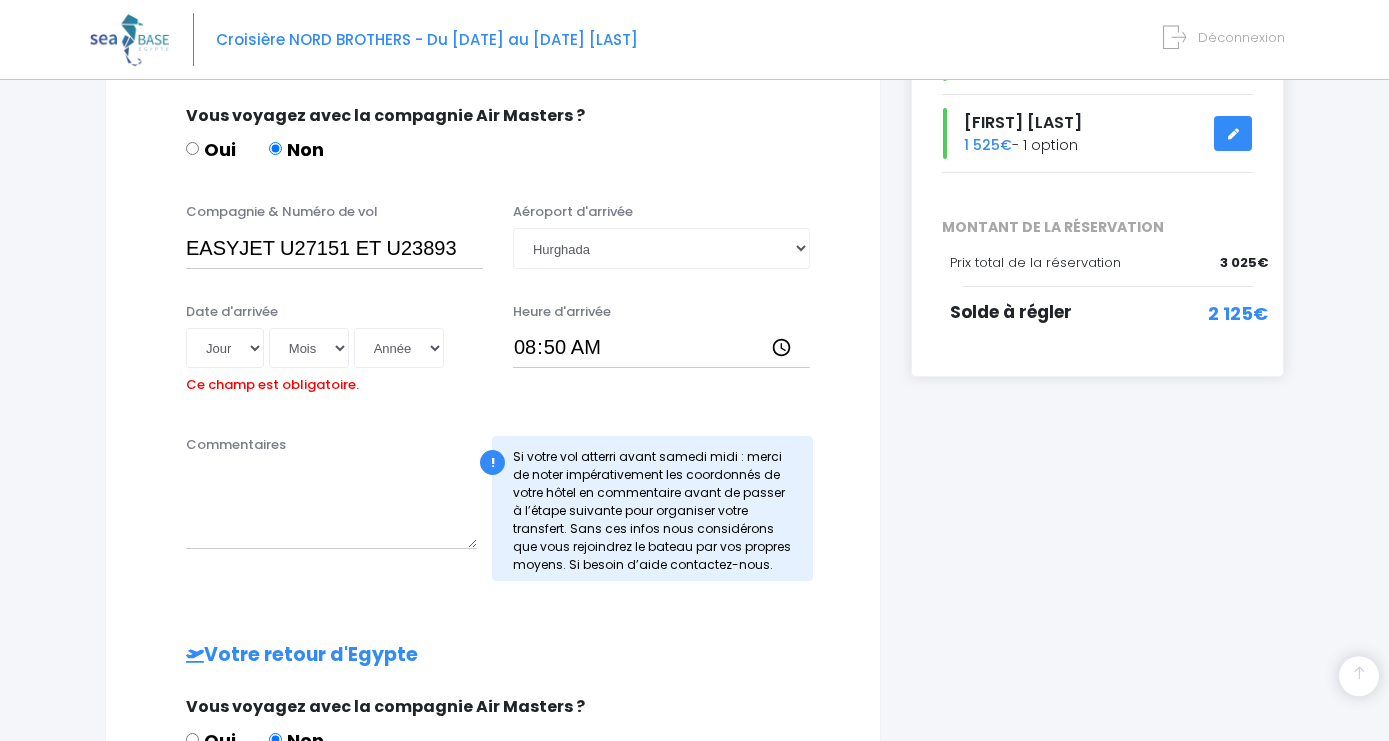 scroll, scrollTop: 436, scrollLeft: 0, axis: vertical 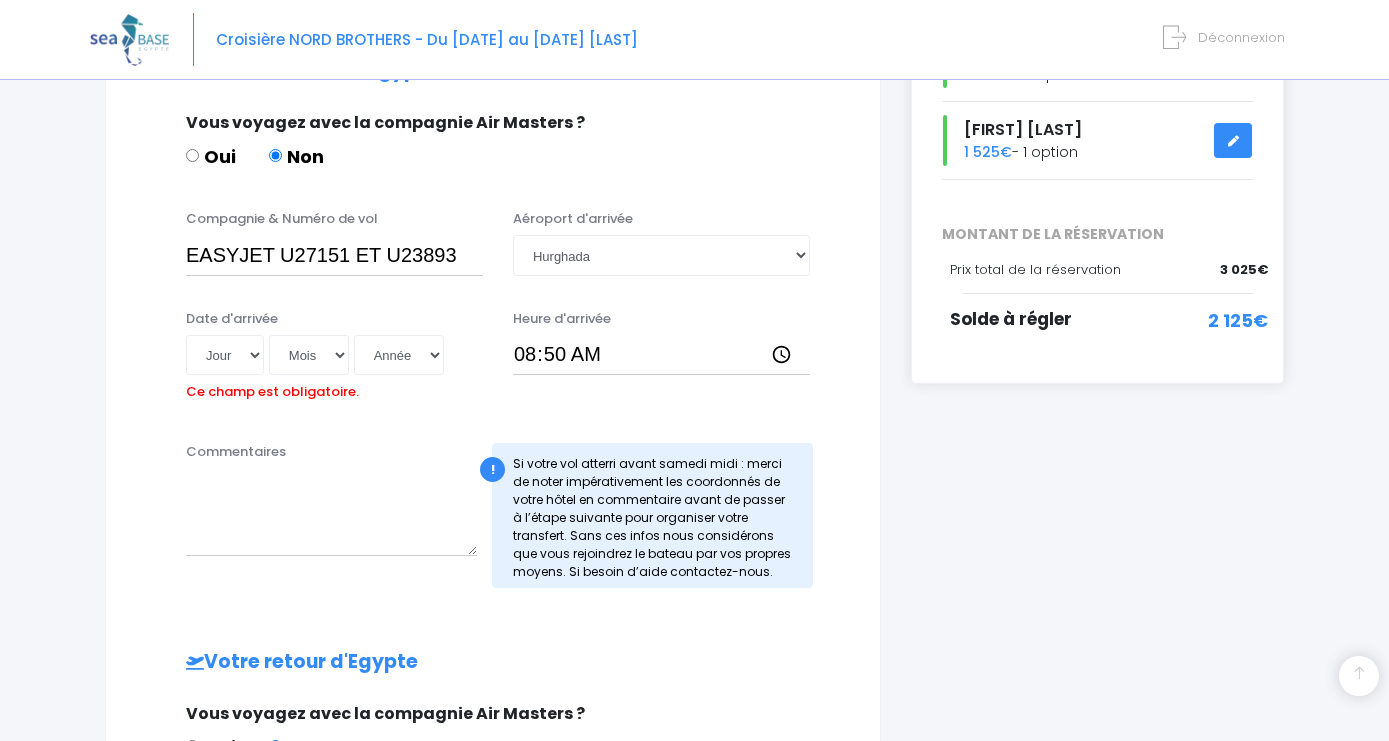 type 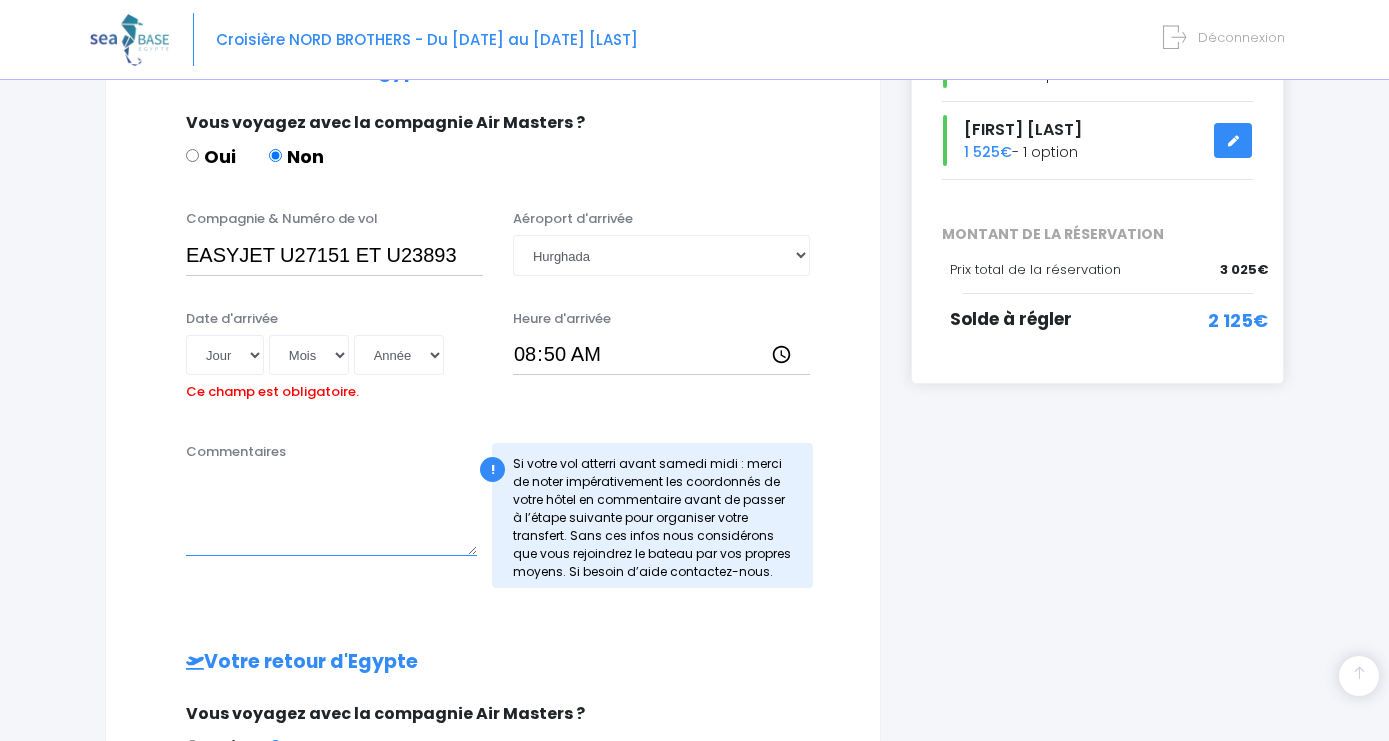 click on "Commentaires" at bounding box center [331, 512] 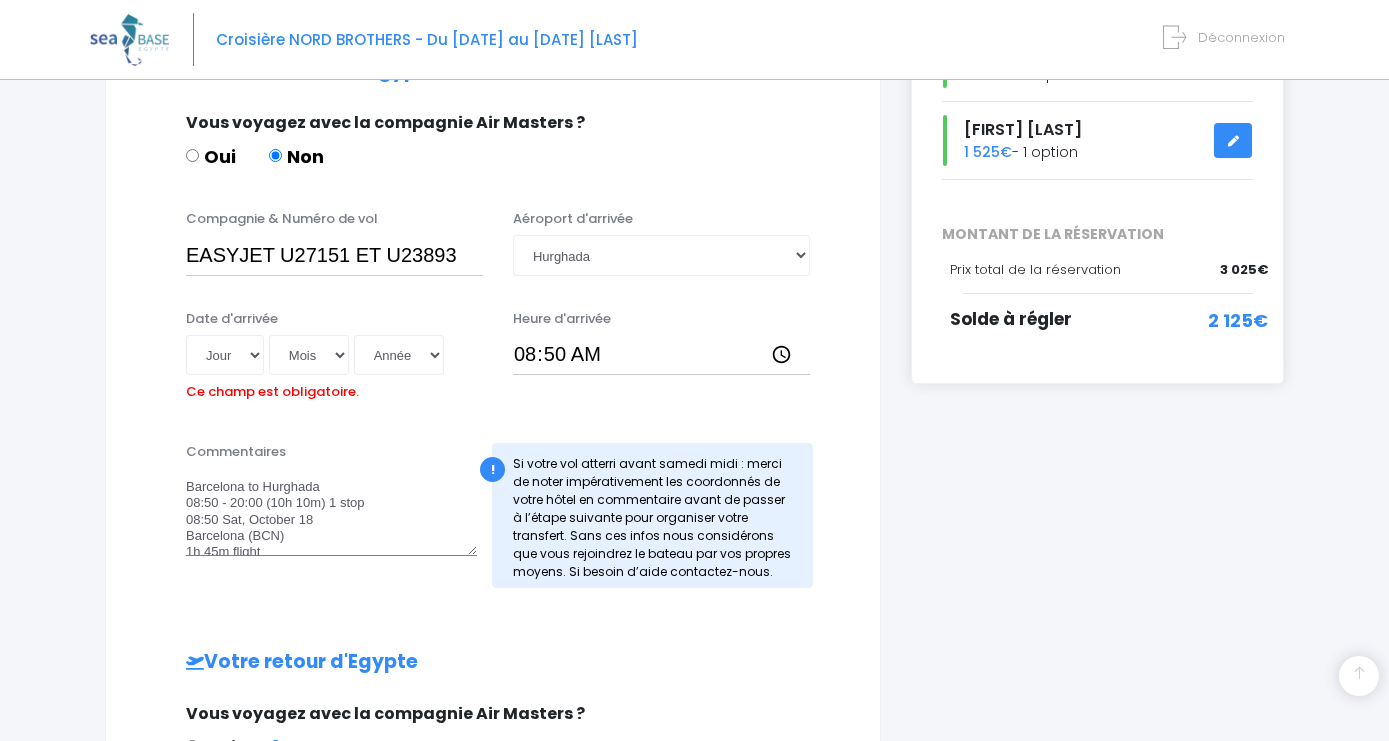 scroll, scrollTop: 265, scrollLeft: 0, axis: vertical 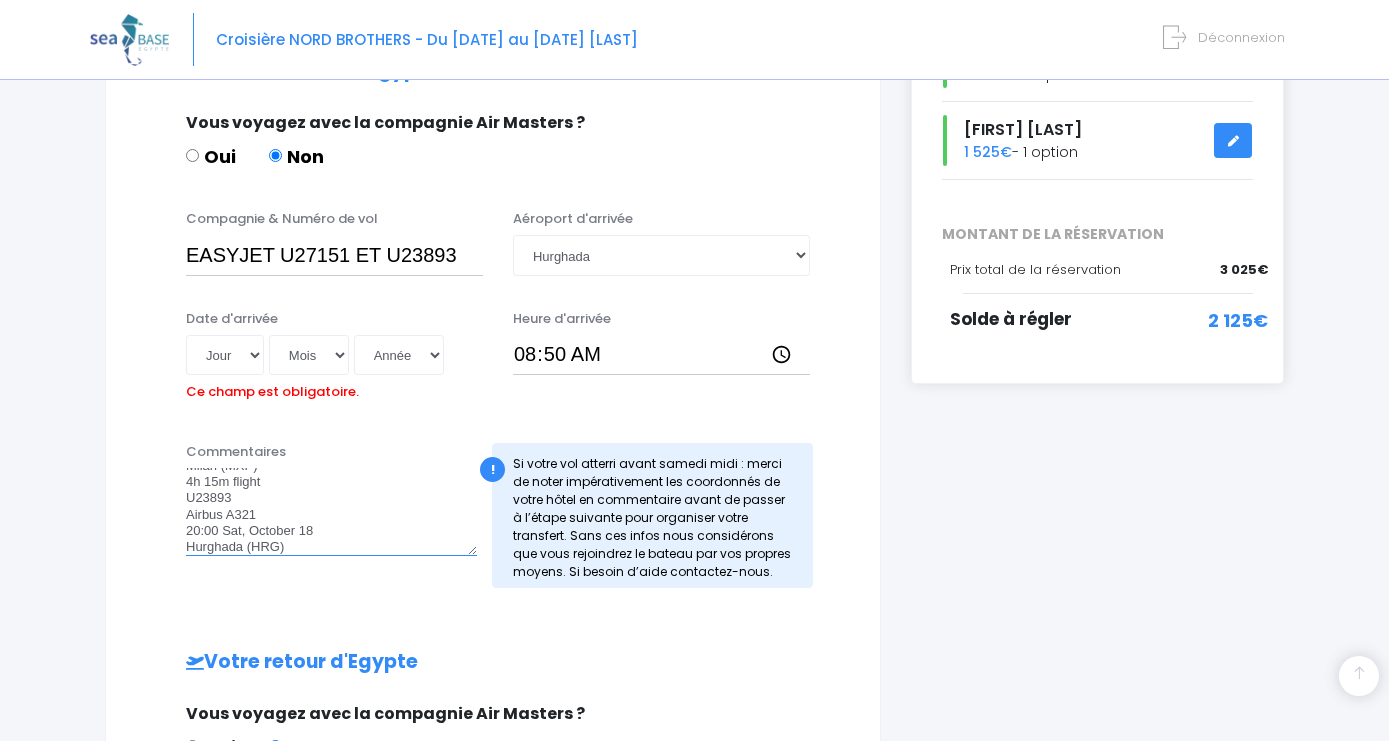 type on "Barcelona to Hurghada
08:50 - 20:00 (10h 10m) 1 stop
08:50 Sat, October 18
Barcelona (BCN)
1h 45m flight
U27151
Airbus A319
10:35 Sat, October 18
Milan (MXP)
Layover in Milan Malpensa
Layover 4h 10m
14:45 Sat, October 18
Milan (MXP)
4h 15m flight
U23893
Airbus A321
20:00 Sat, October 18
Hurghada (HRG)" 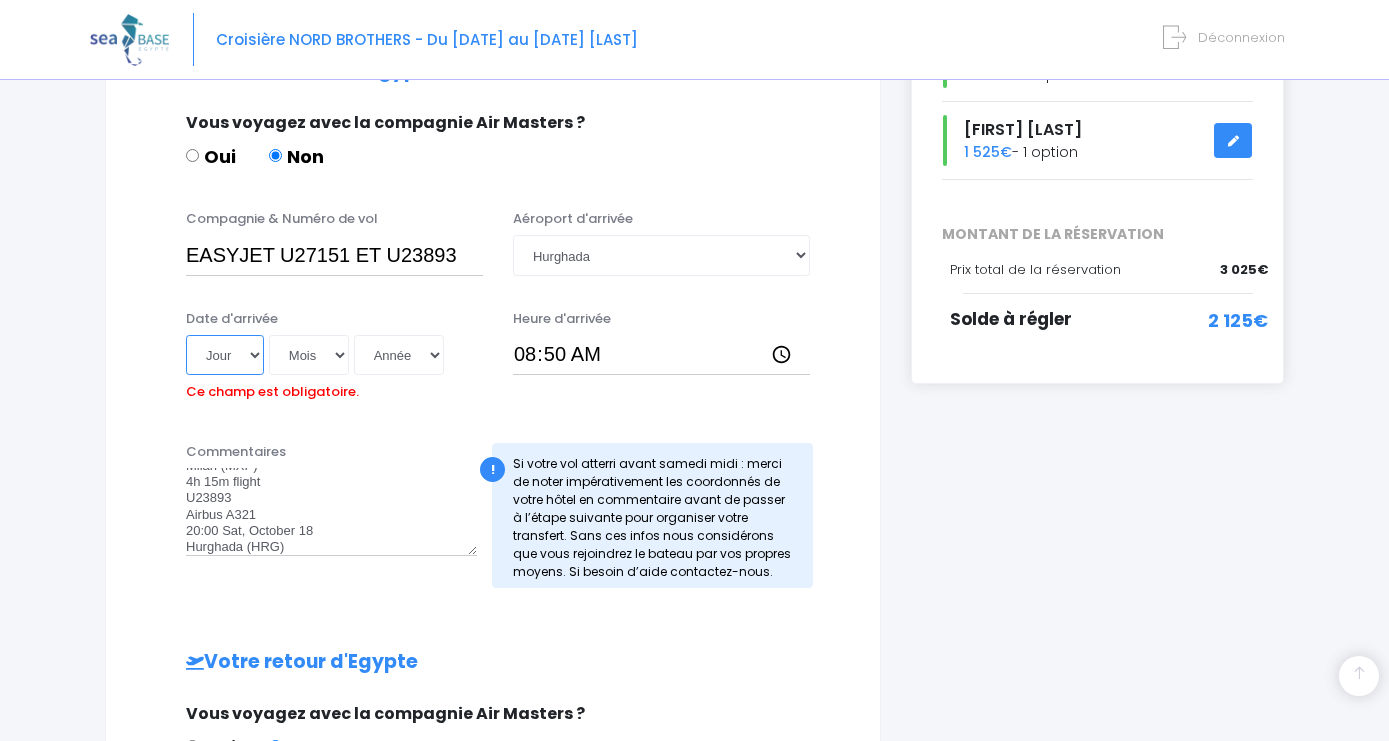click on "Jour 01 02 03 04 05 06 07 08 09 10 11 12 13 14 15 16 17 18 19 20 21 22 23 24 25 26 27 28 29 30 31" at bounding box center [225, 355] 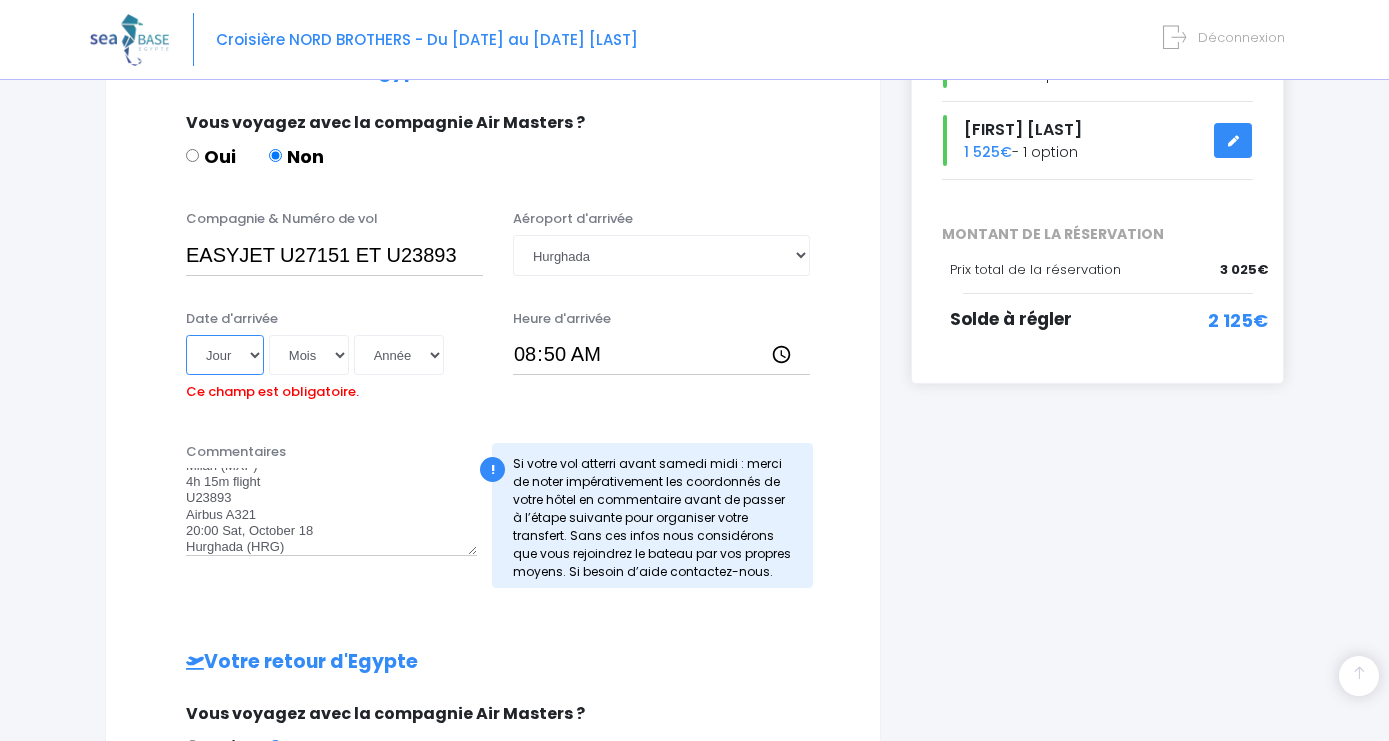 select on "18" 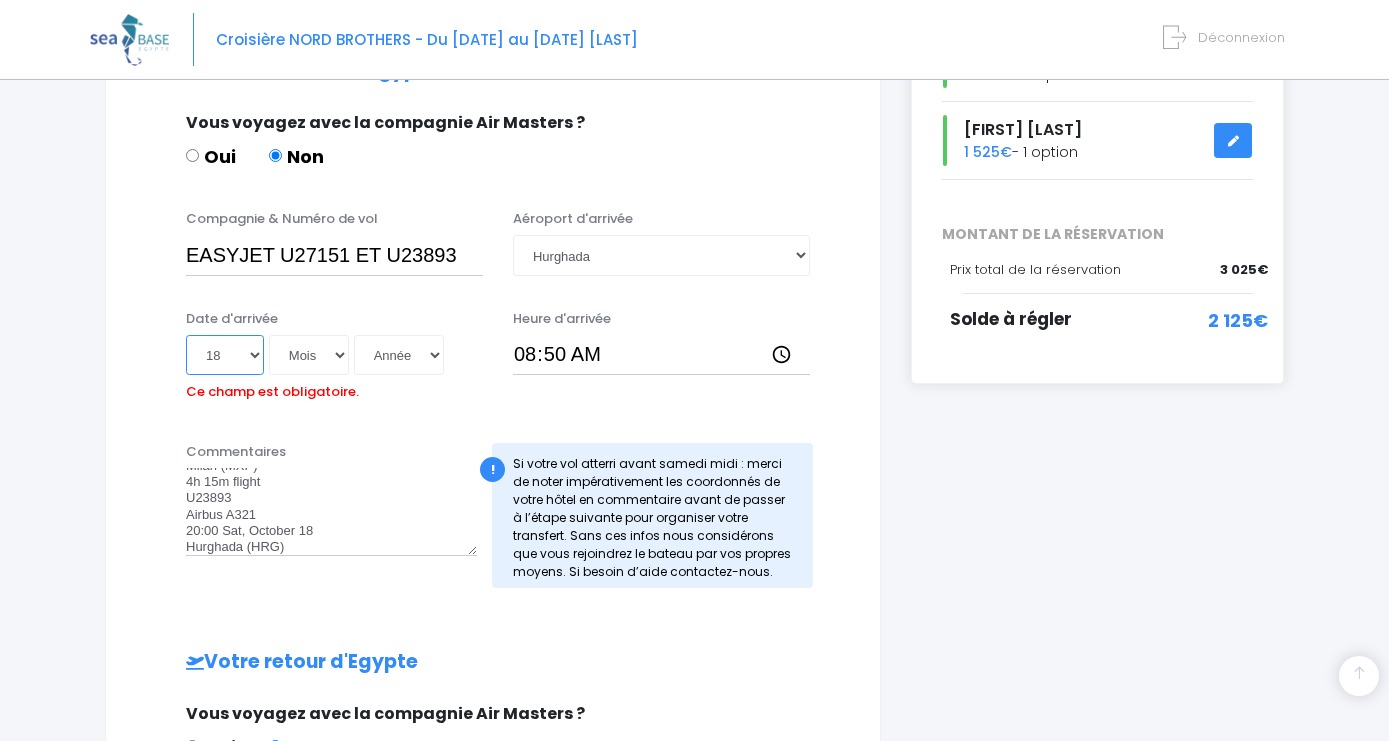 click on "18" at bounding box center (0, 0) 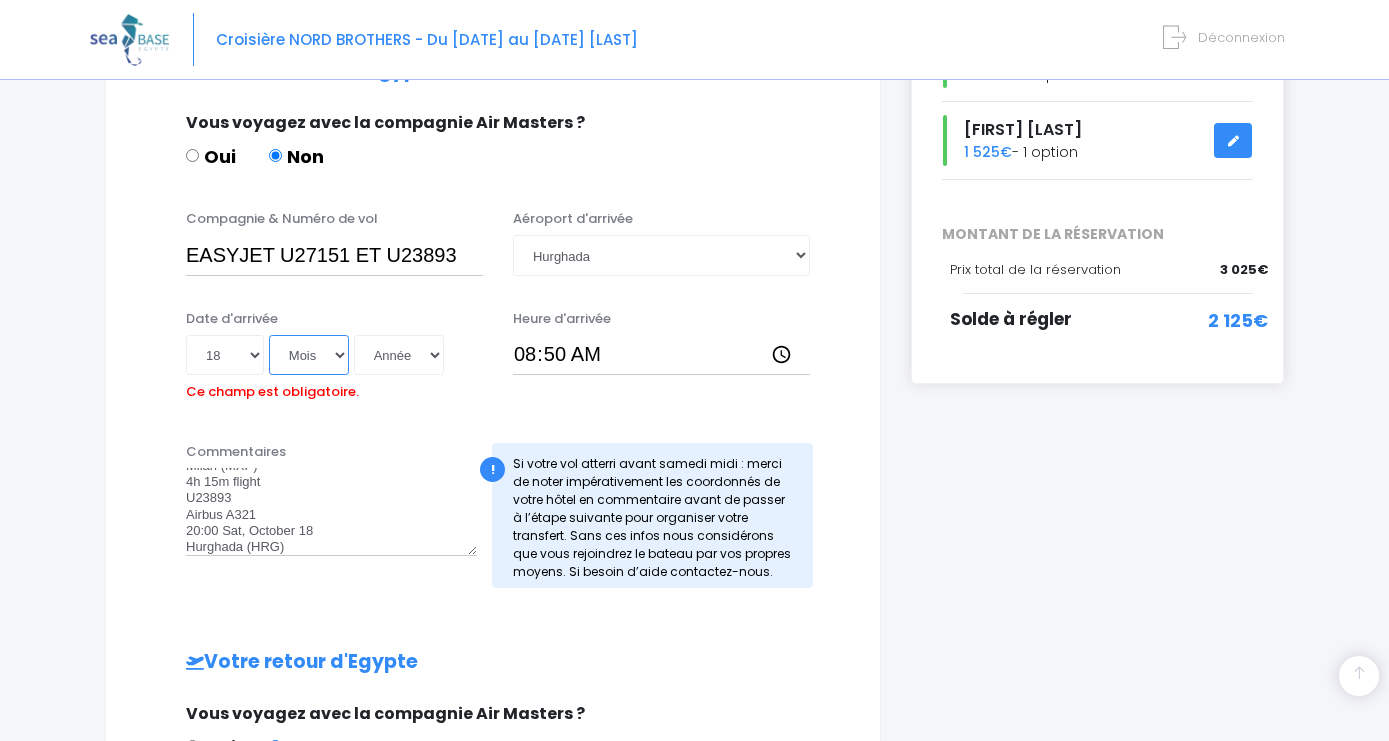 click on "Mois 01 02 03 04 05 06 07 08 09 10 11 12" at bounding box center [309, 355] 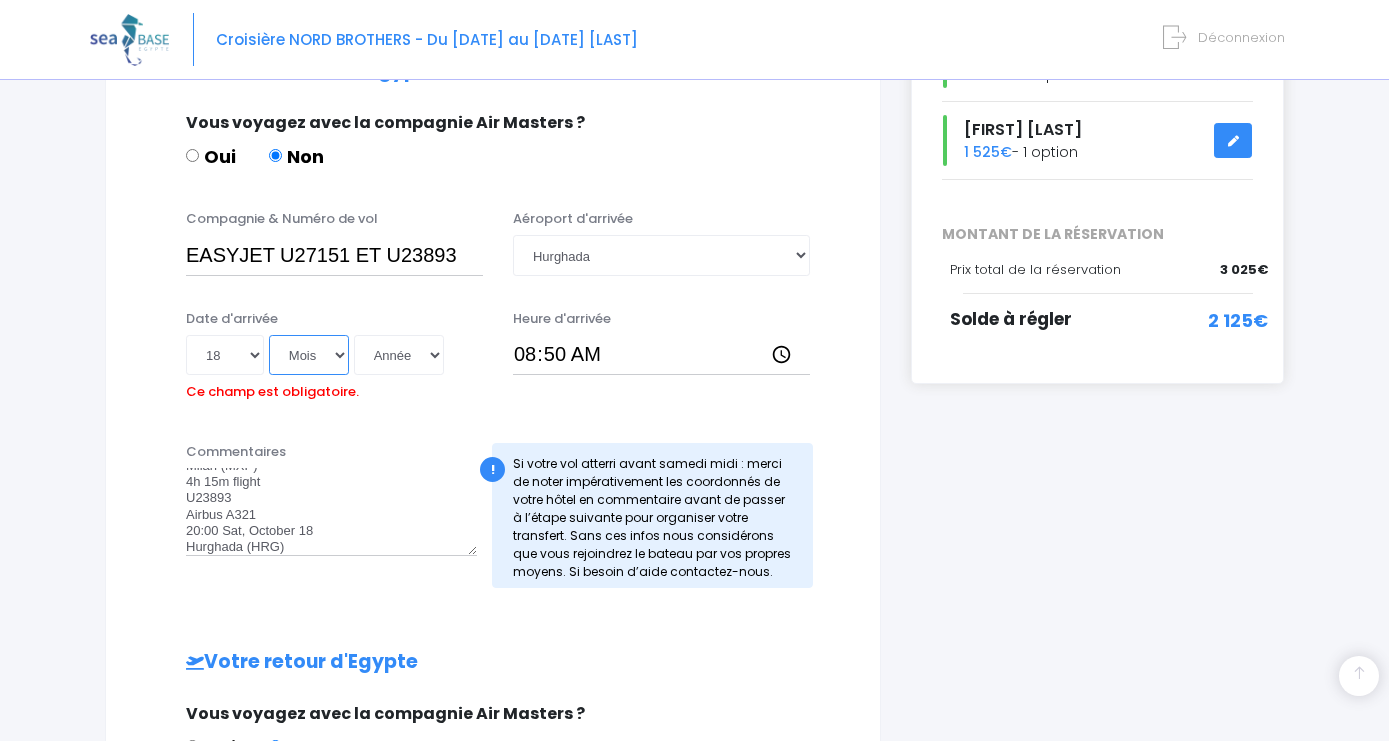 select on "10" 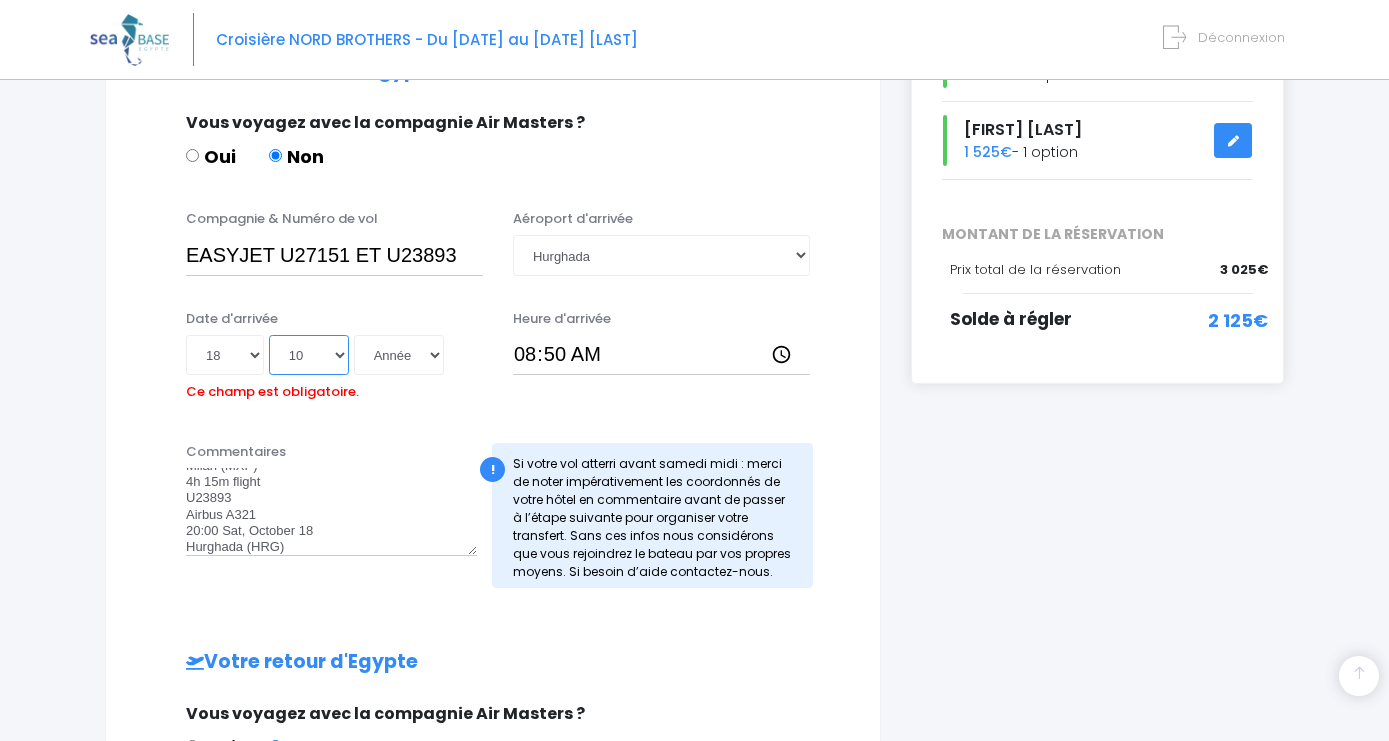 click on "10" at bounding box center (0, 0) 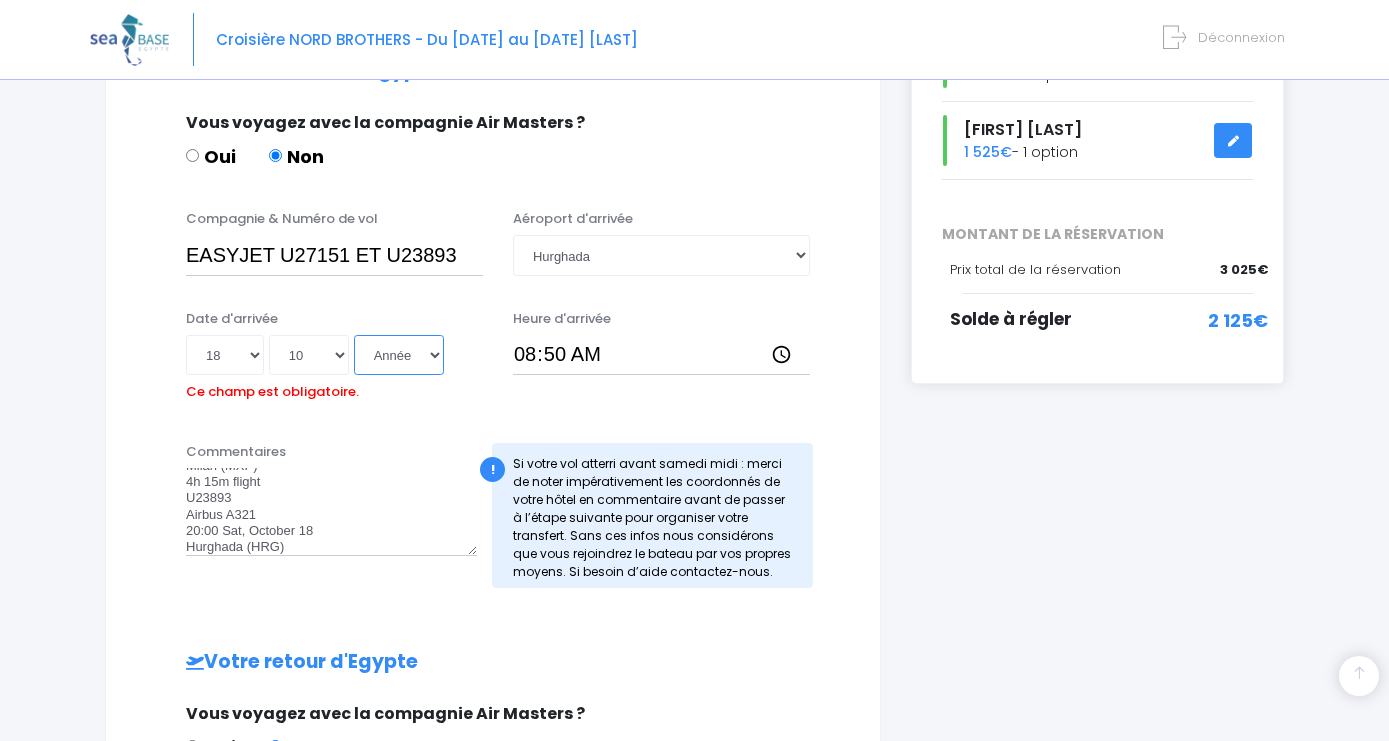 click on "Année 2045 2044 2043 2042 2041 2040 2039 2038 2037 2036 2035 2034 2033 2032 2031 2030 2029 2028 2027 2026 2025 2024 2023 2022 2021 2020 2019 2018 2017 2016 2015 2014 2013 2012 2011 2010 2009 2008 2007 2006 2005 2004 2003 2002 2001 2000 1999 1998 1997 1996 1995 1994 1993 1992 1991 1990 1989 1988 1987 1986 1985 1984 1983 1982 1981 1980 1979 1978 1977 1976 1975 1974 1973 1972 1971 1970 1969 1968 1967 1966 1965 1964 1963 1962 1961 1960 1959 1958 1957 1956 1955 1954 1953 1952 1951 1950 1949 1948 1947 1946 1945 1944 1943 1942 1941 1940 1939 1938 1937 1936 1935 1934 1933 1932 1931 1930 1929 1928 1927 1926 1925 1924 1923 1922 1921 1920 1919 1918 1917 1916 1915 1914 1913 1912 1911 1910 1909 1908 1907 1906 1905 1904 1903 1902 1901 1900" at bounding box center [399, 355] 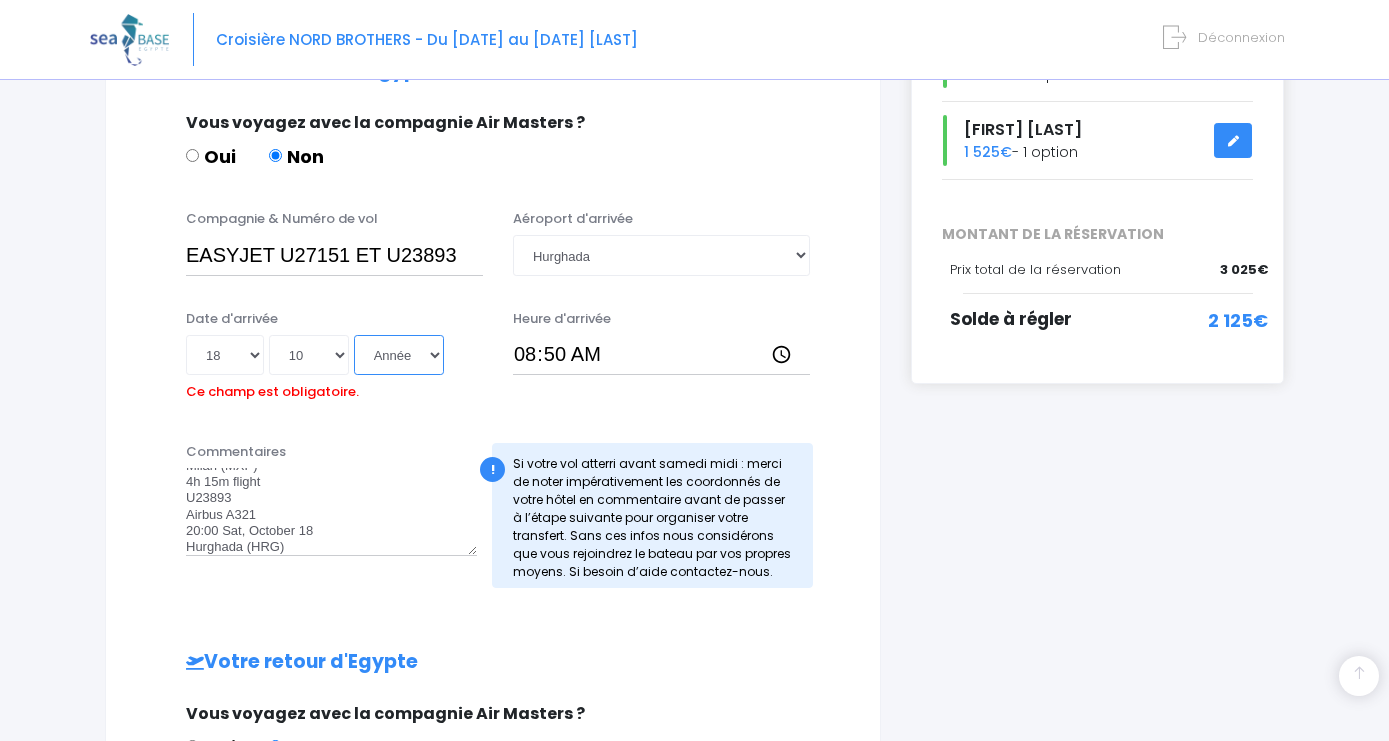 select on "2025" 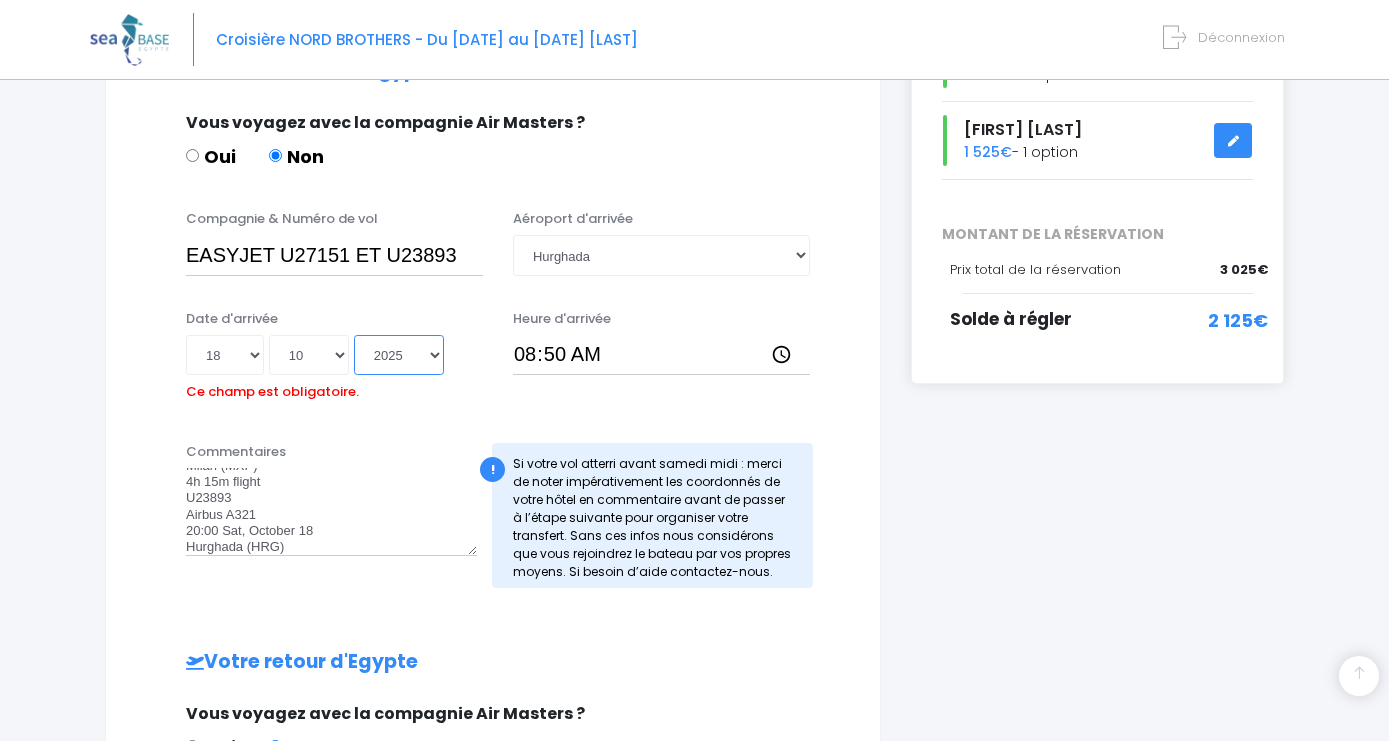 click on "2025" at bounding box center (0, 0) 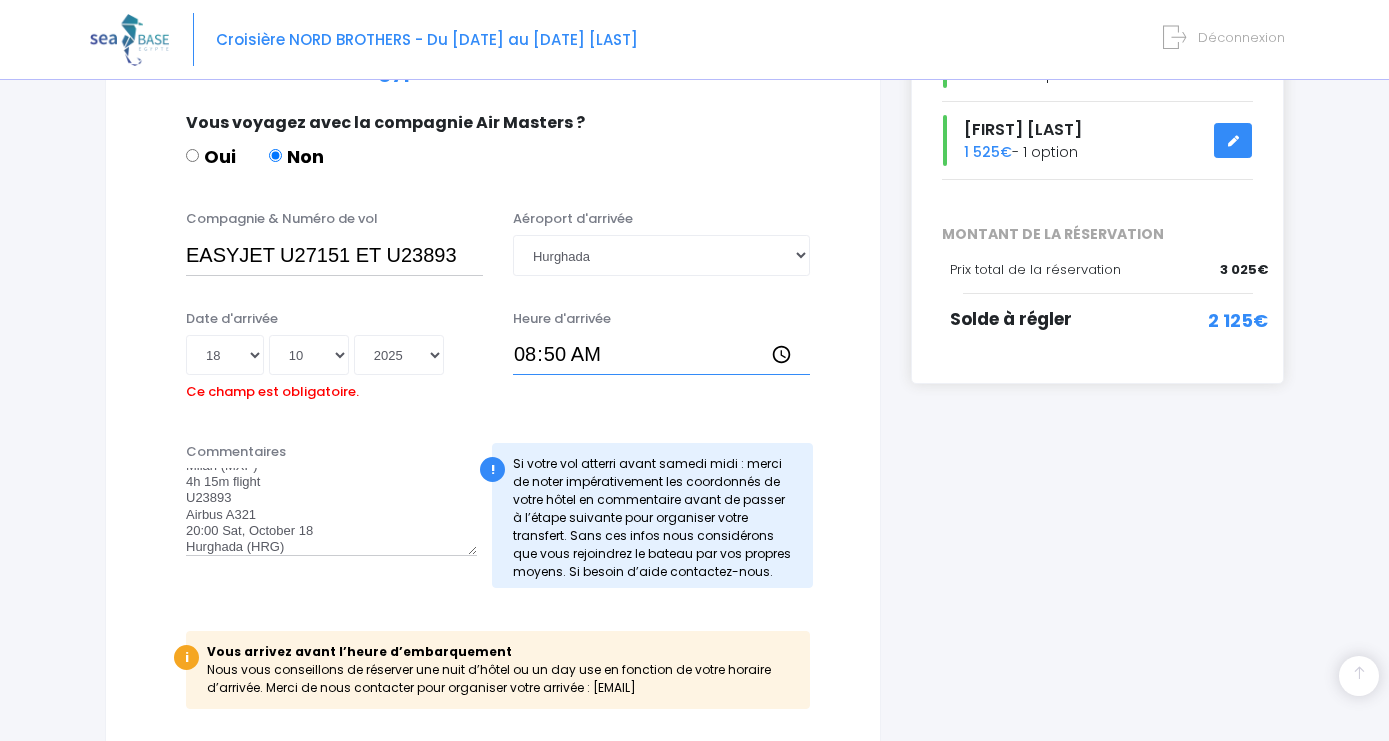 click on "08:50" at bounding box center [661, 355] 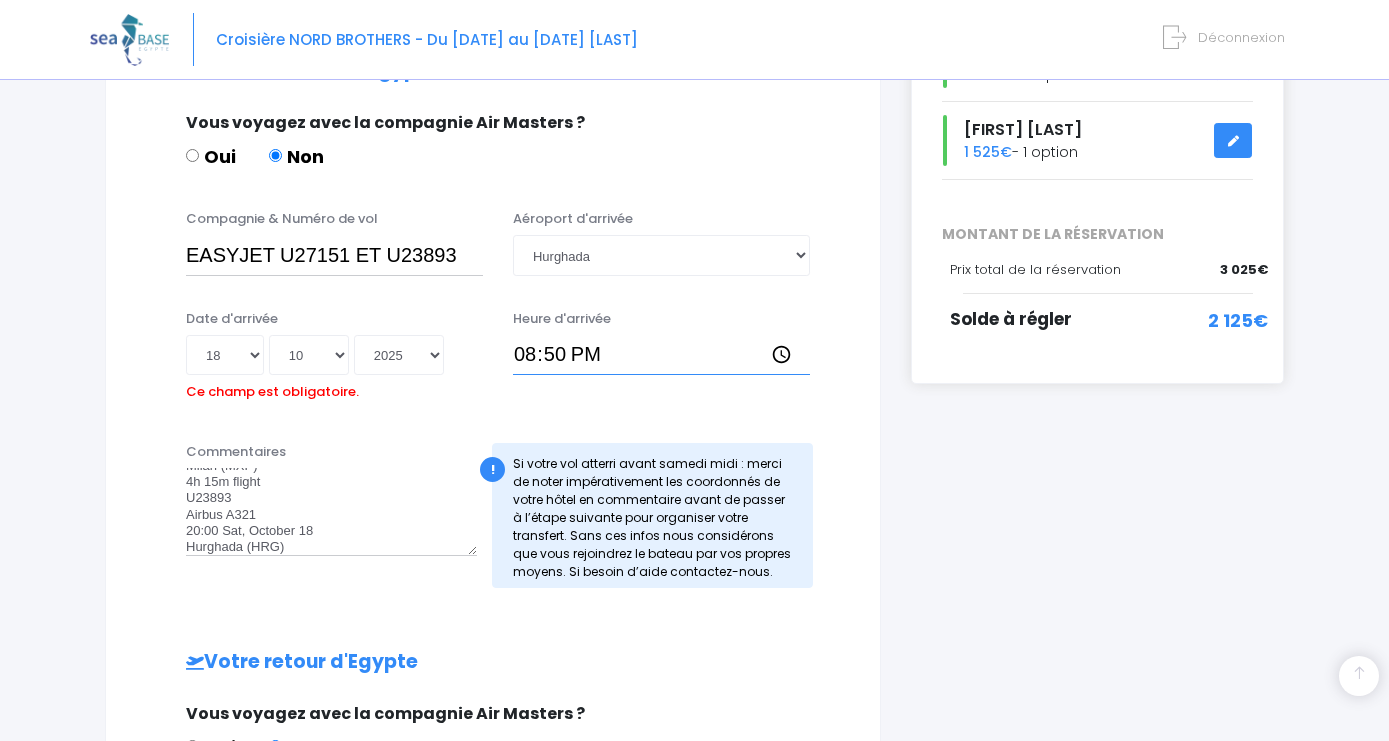 type on "20:00" 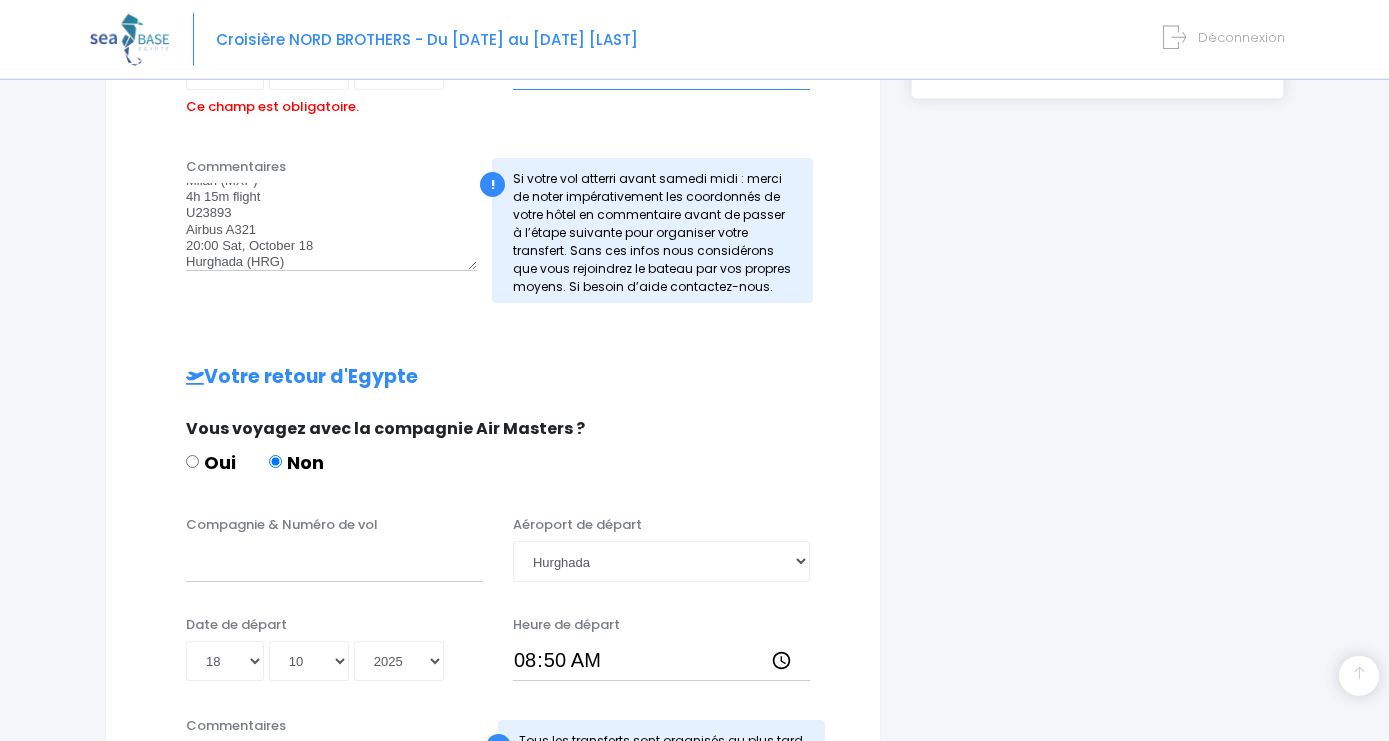 scroll, scrollTop: 742, scrollLeft: 0, axis: vertical 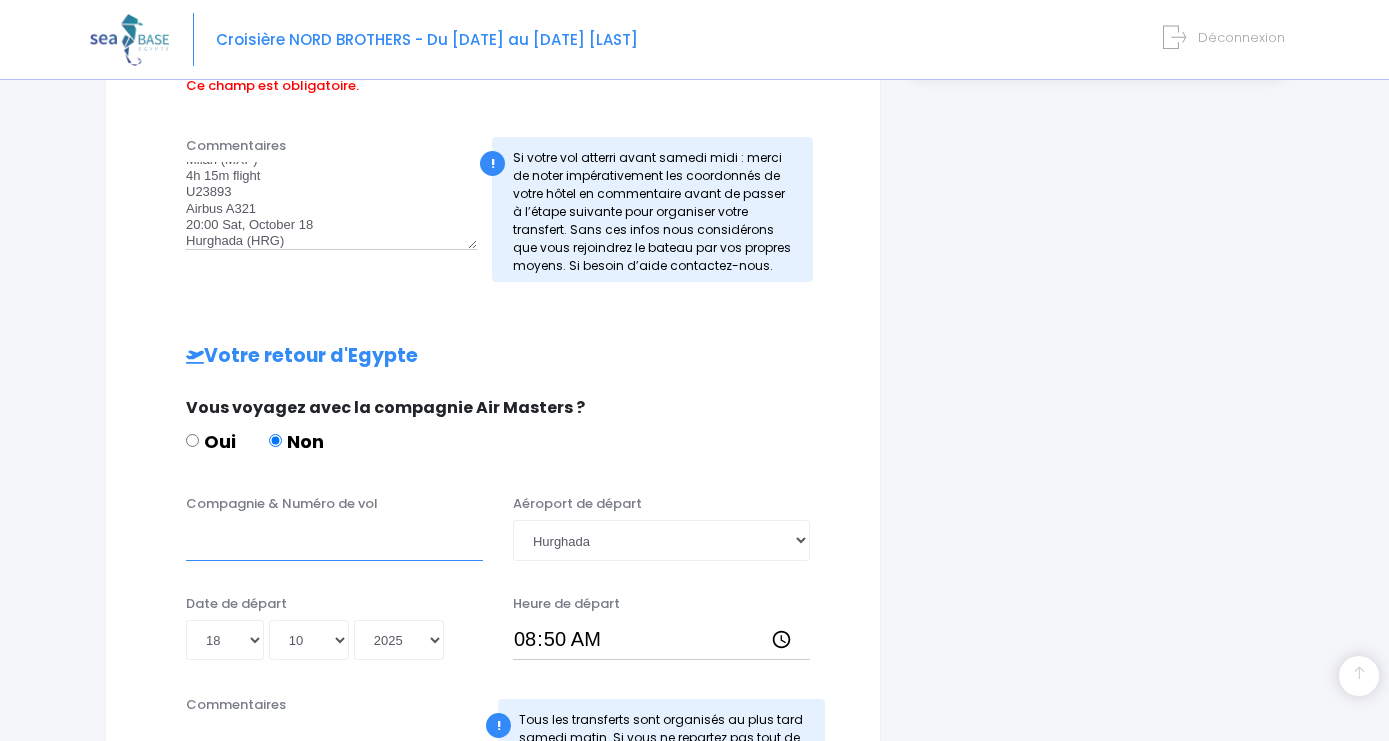 click on "Compagnie & Numéro de vol" at bounding box center (334, 540) 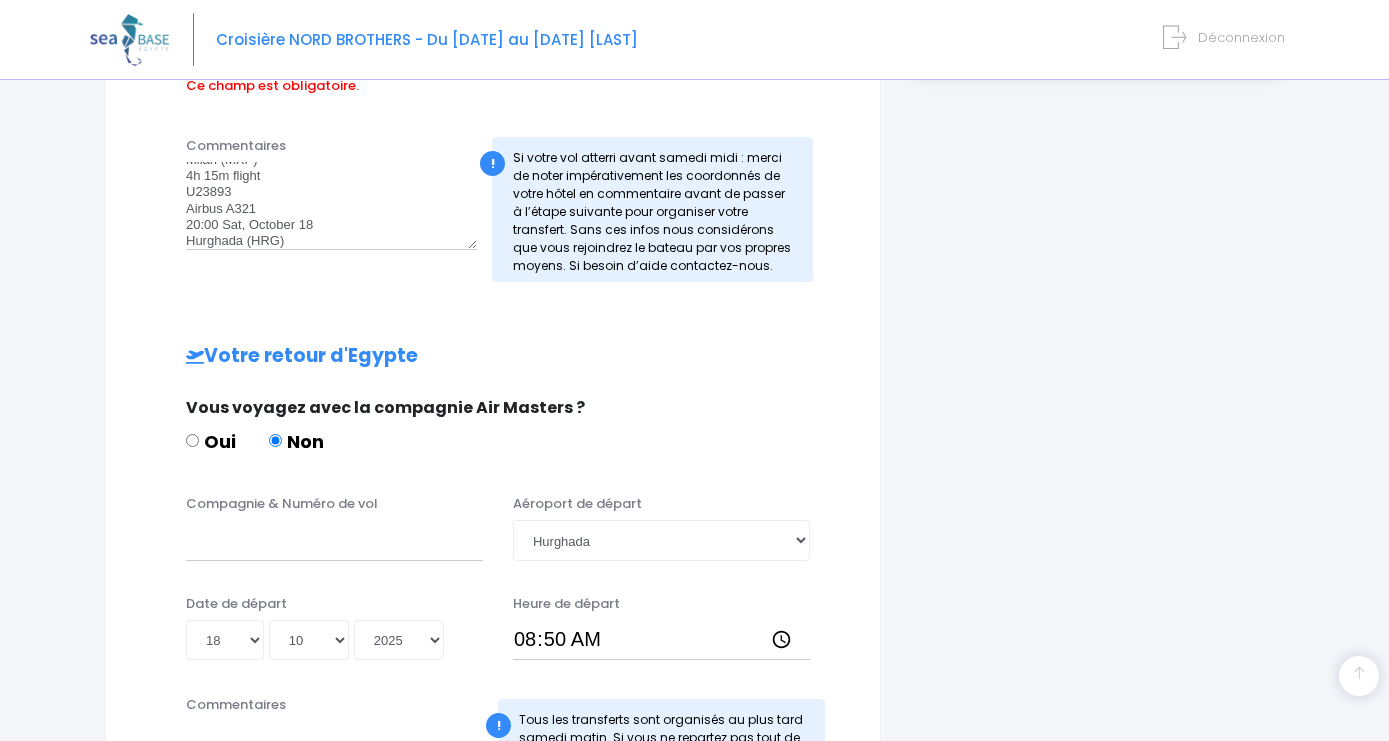 scroll, scrollTop: 946, scrollLeft: 0, axis: vertical 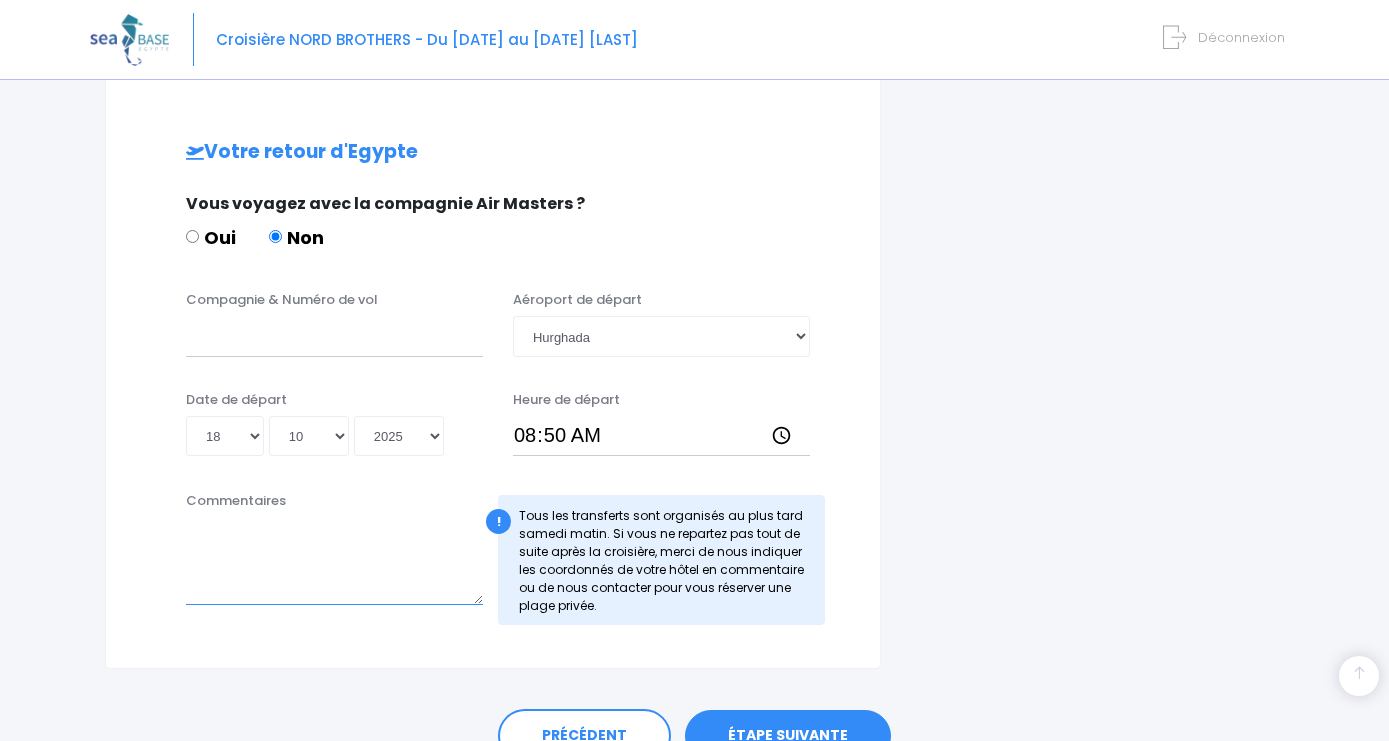 click on "Commentaires" at bounding box center [334, 561] 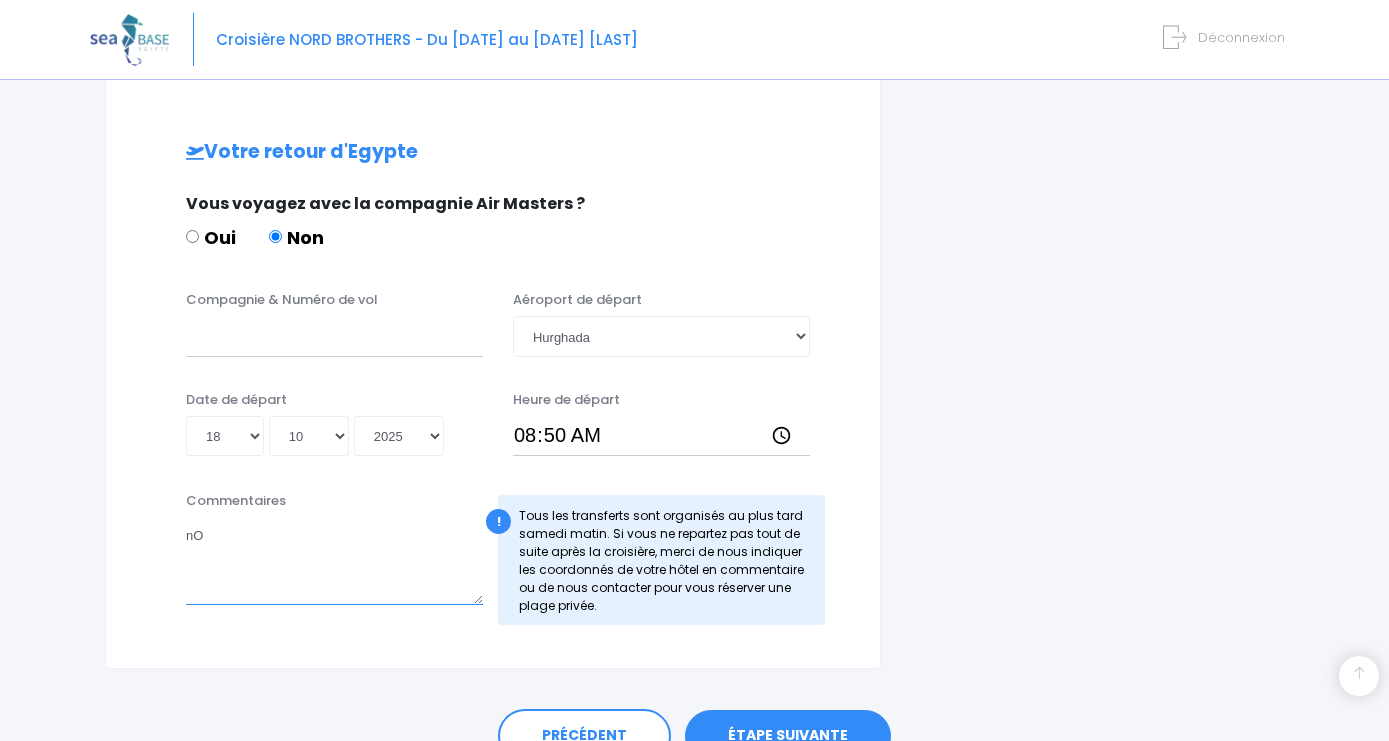 type on "n" 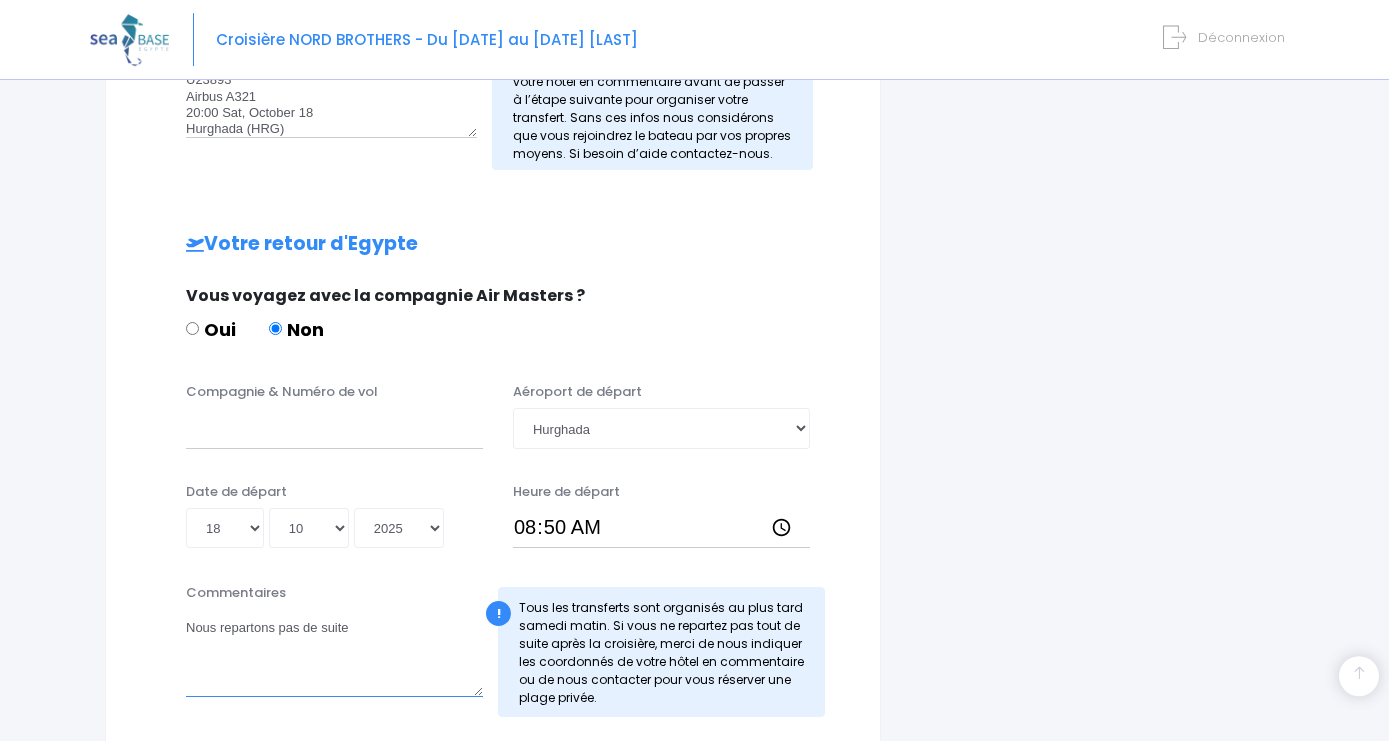 scroll, scrollTop: 742, scrollLeft: 0, axis: vertical 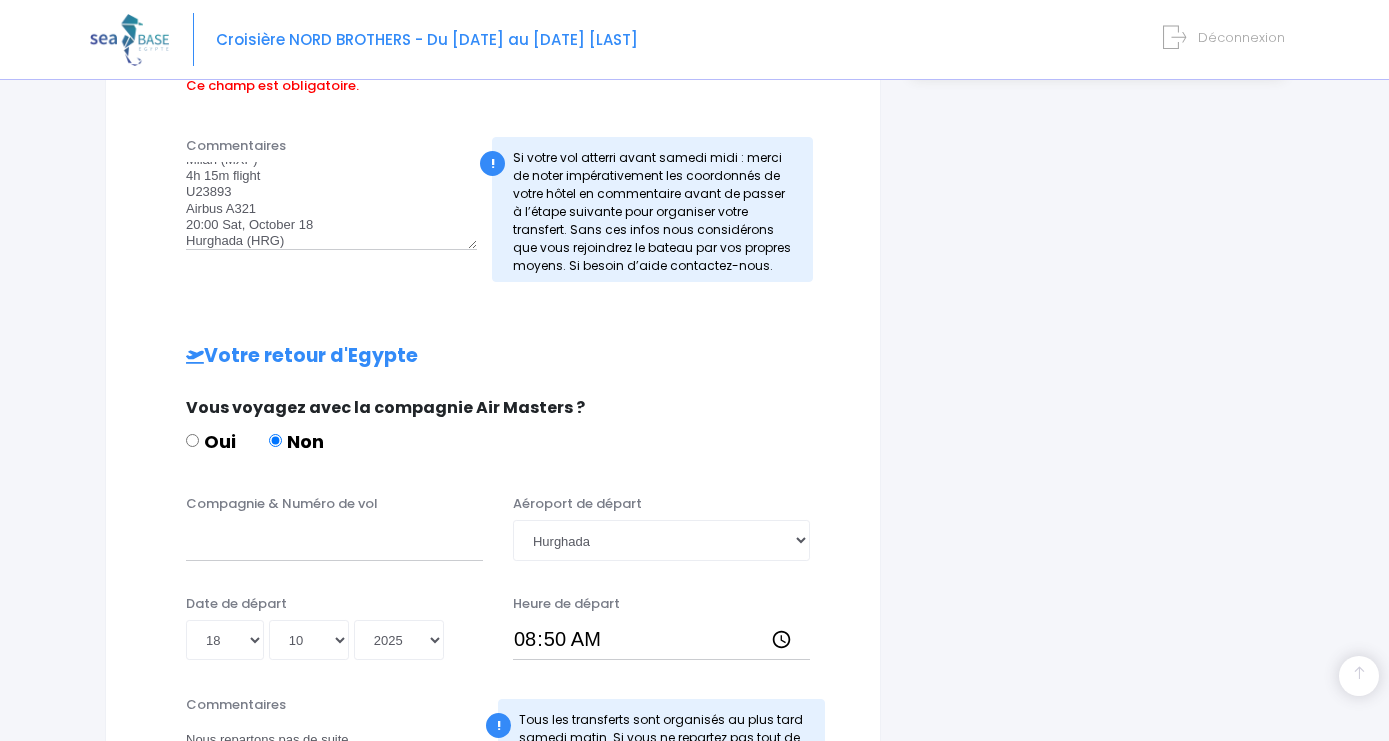 type on "Nous repartons pas de suite" 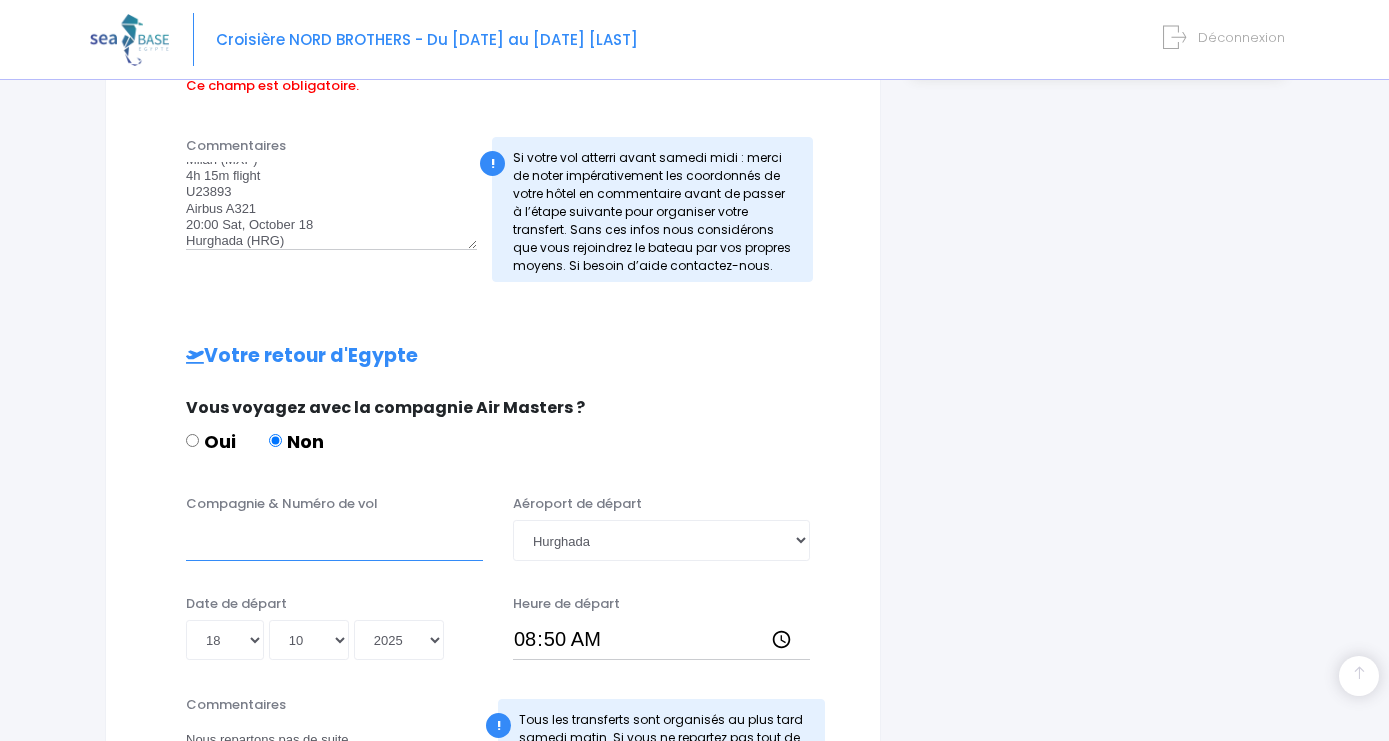 click on "Compagnie & Numéro de vol" at bounding box center [334, 540] 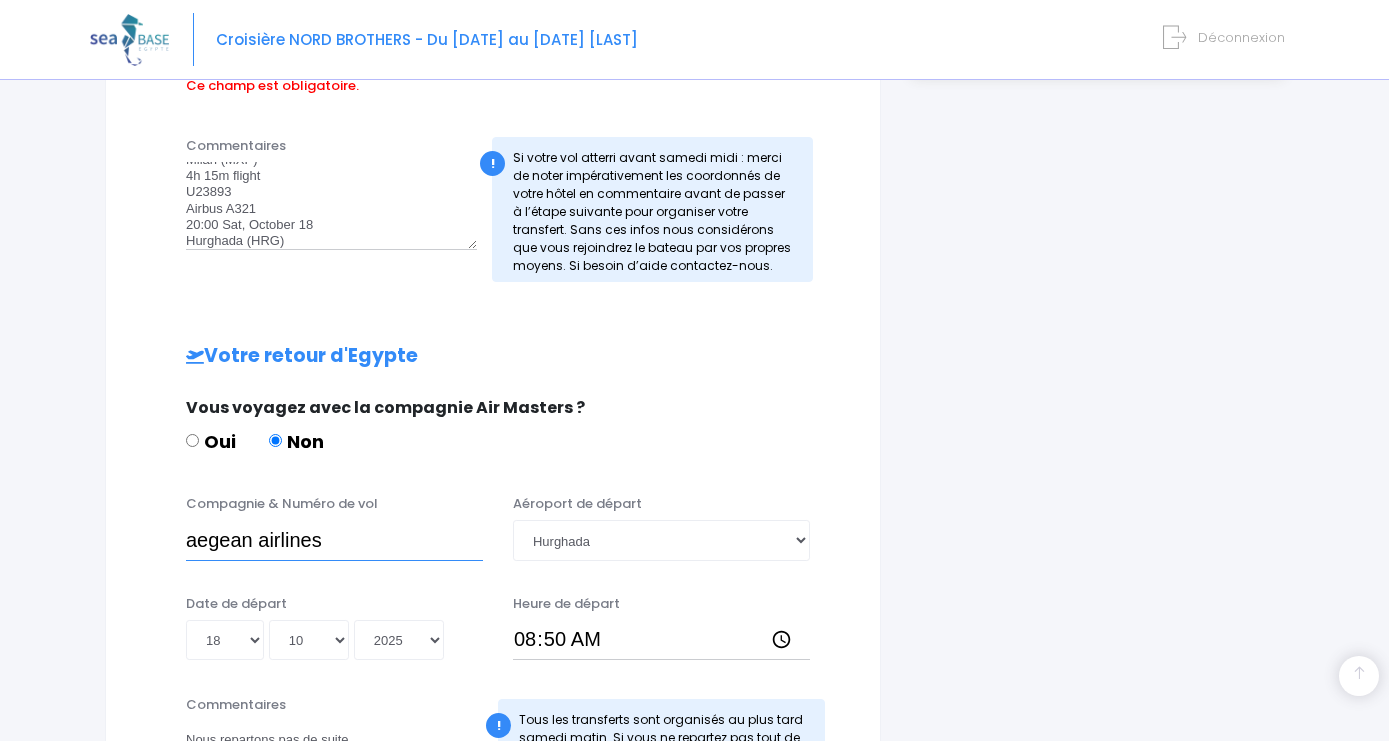 type on "aegean airlines" 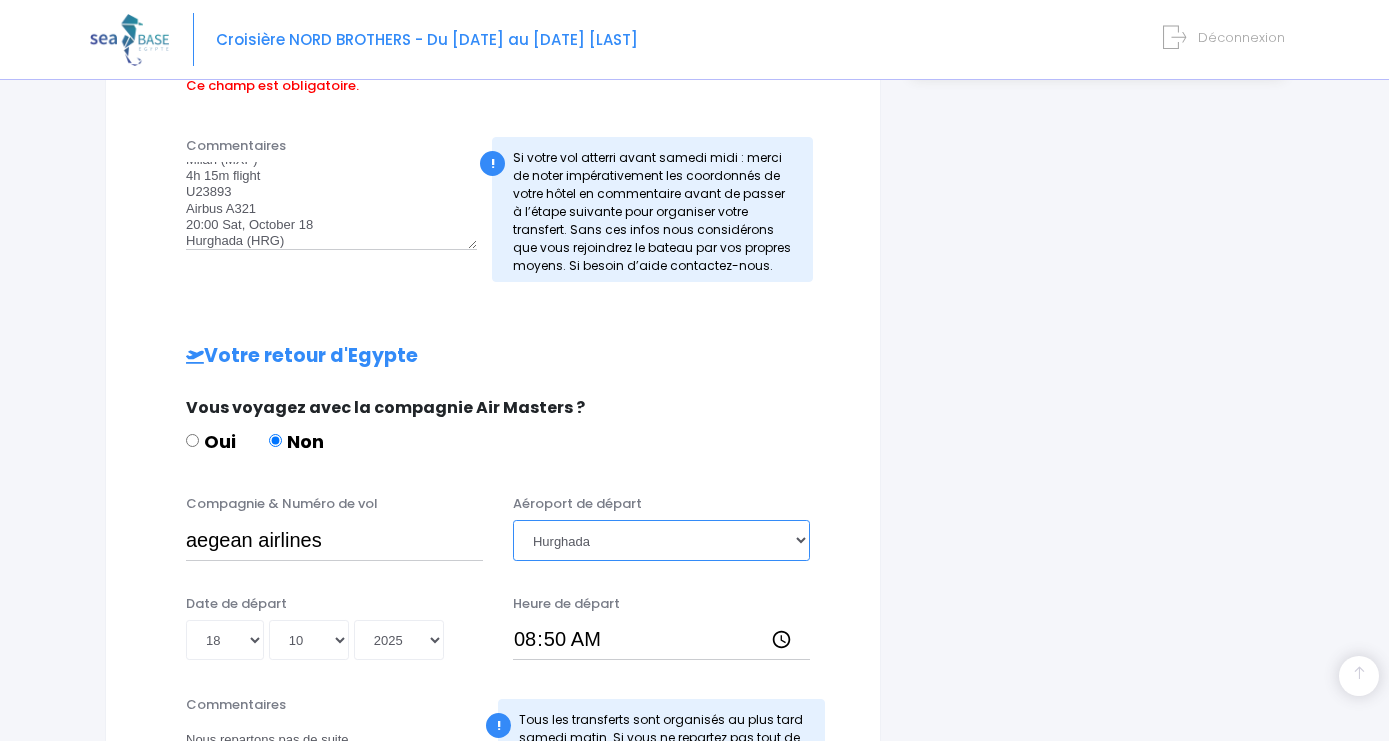 click on "Choisir un aéroport
Hurghada
Marsa Alam" at bounding box center (661, 540) 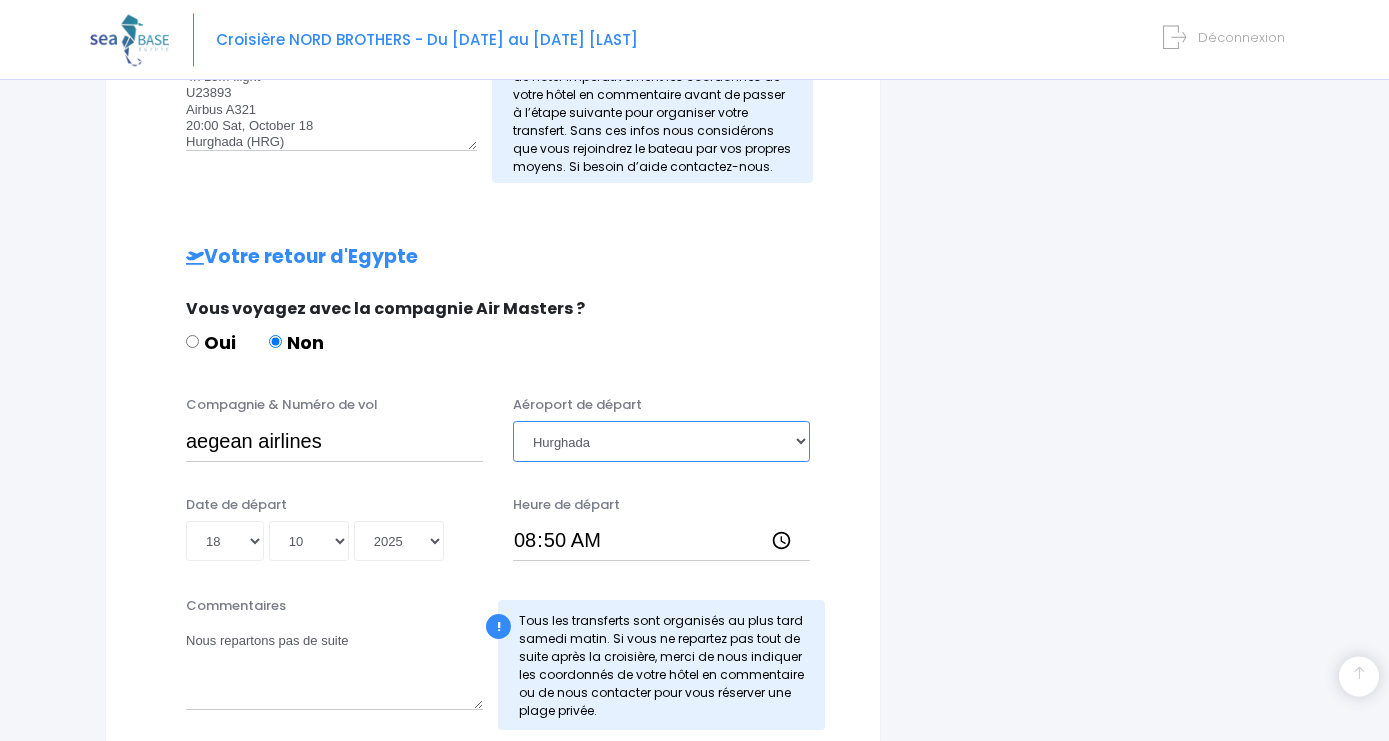 scroll, scrollTop: 844, scrollLeft: 0, axis: vertical 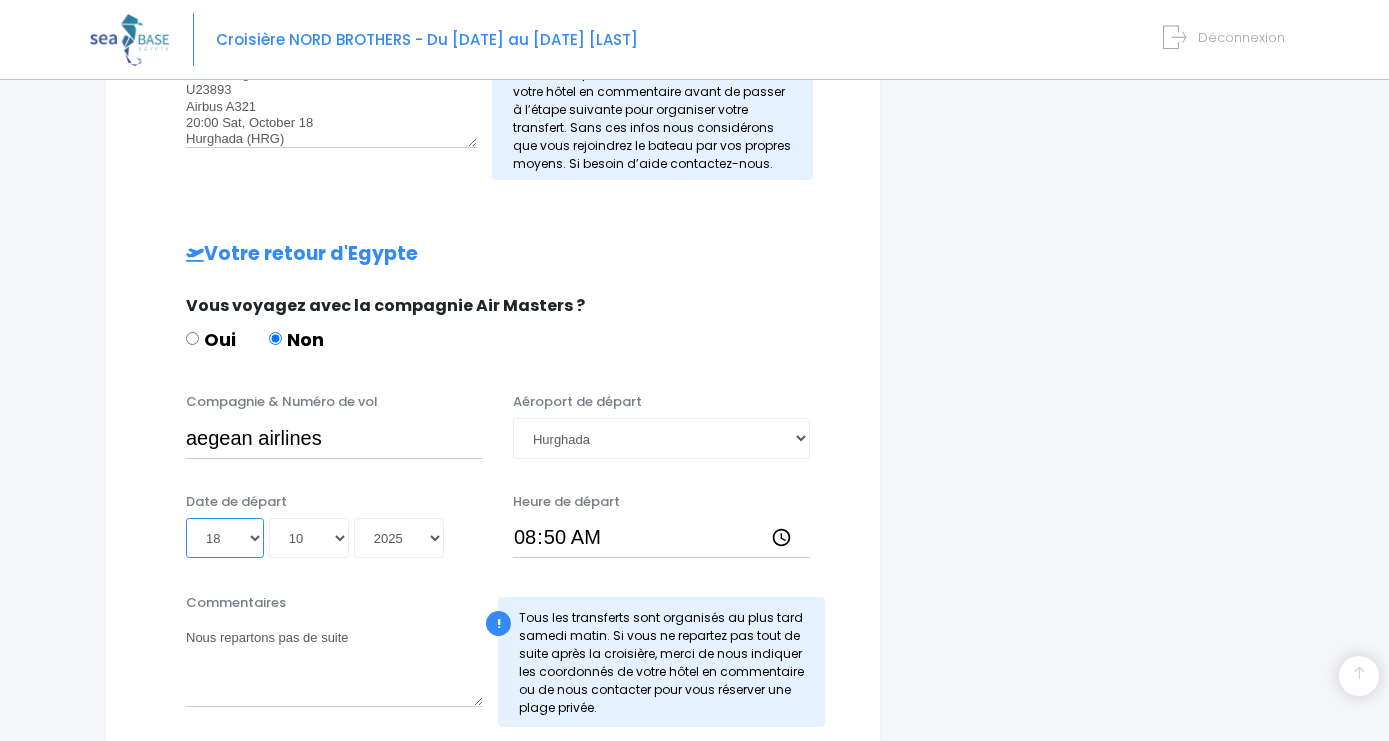 click on "Jour 01 02 03 04 05 06 07 08 09 10 11 12 13 14 15 16 17 18 19 20 21 22 23 24 25 26 27 28 29 30 31" at bounding box center [225, 538] 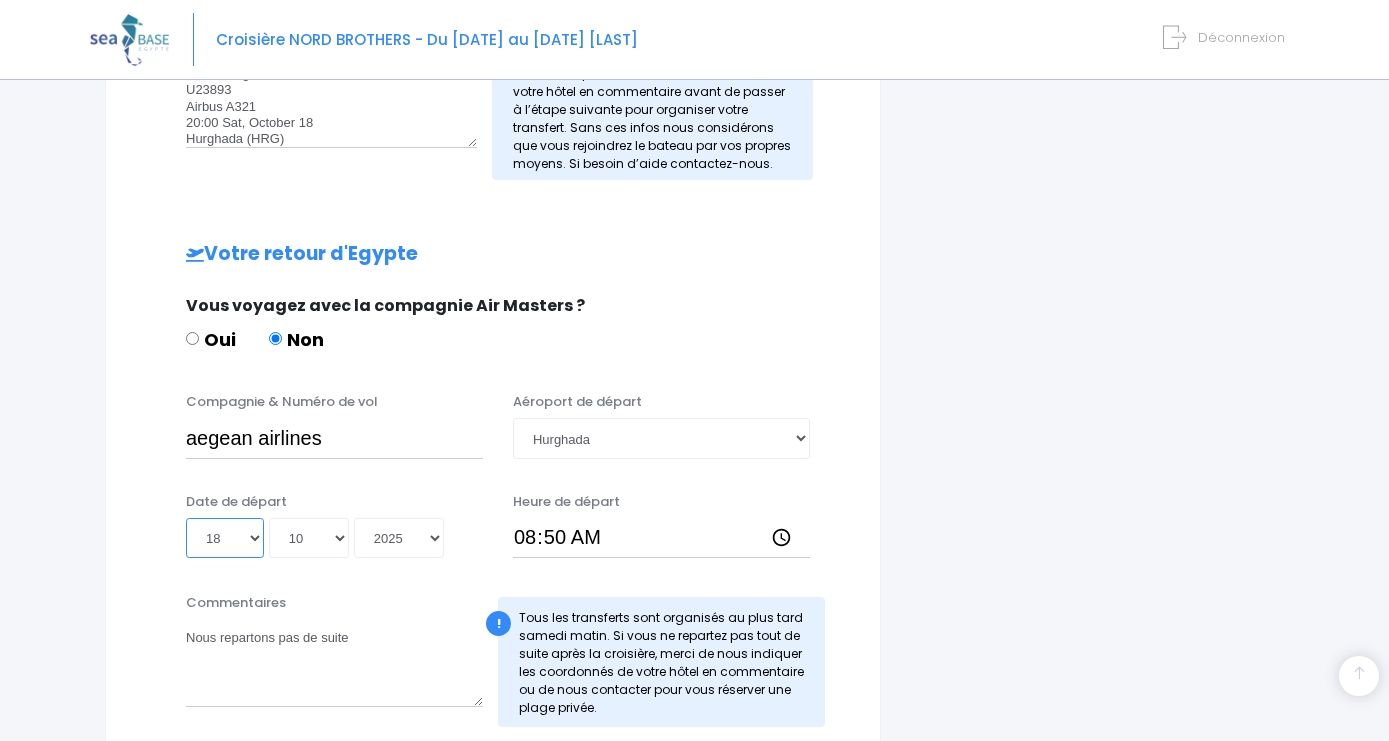 select on "29" 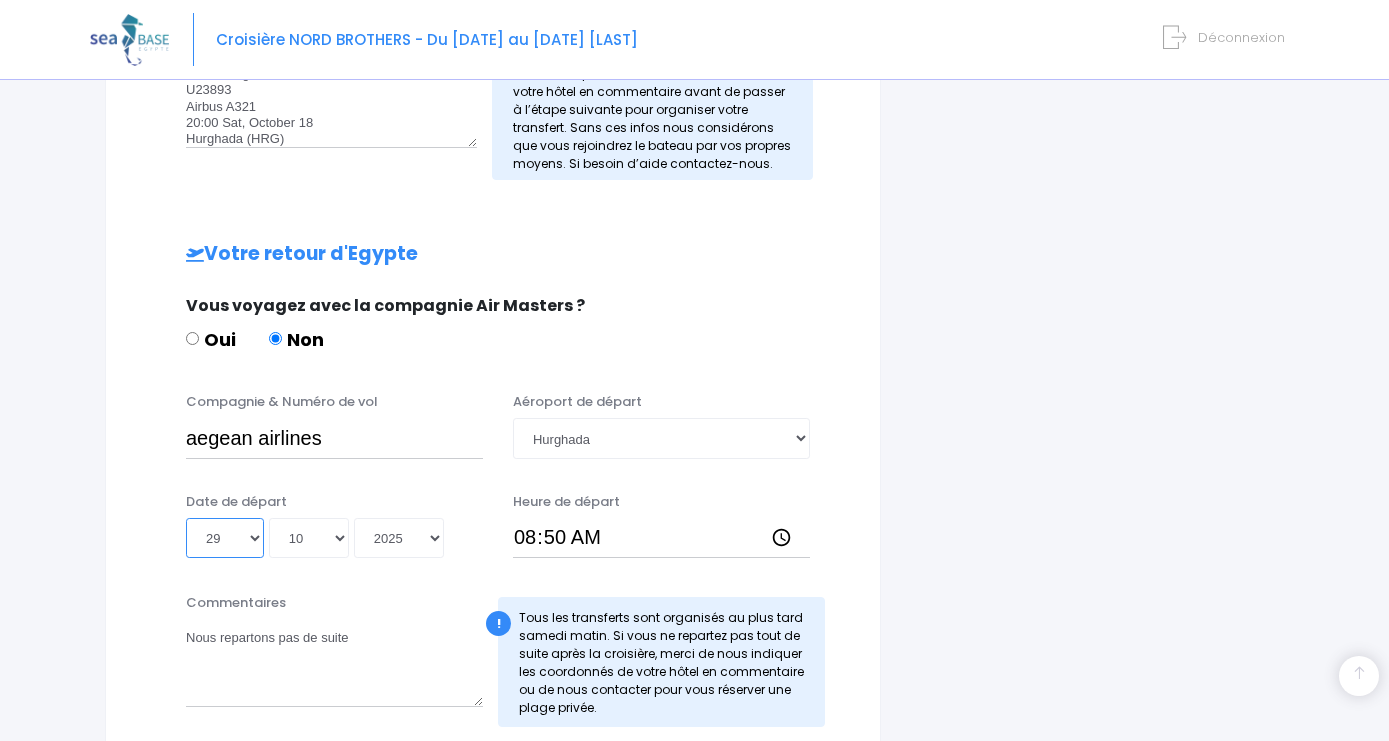click on "29" at bounding box center (0, 0) 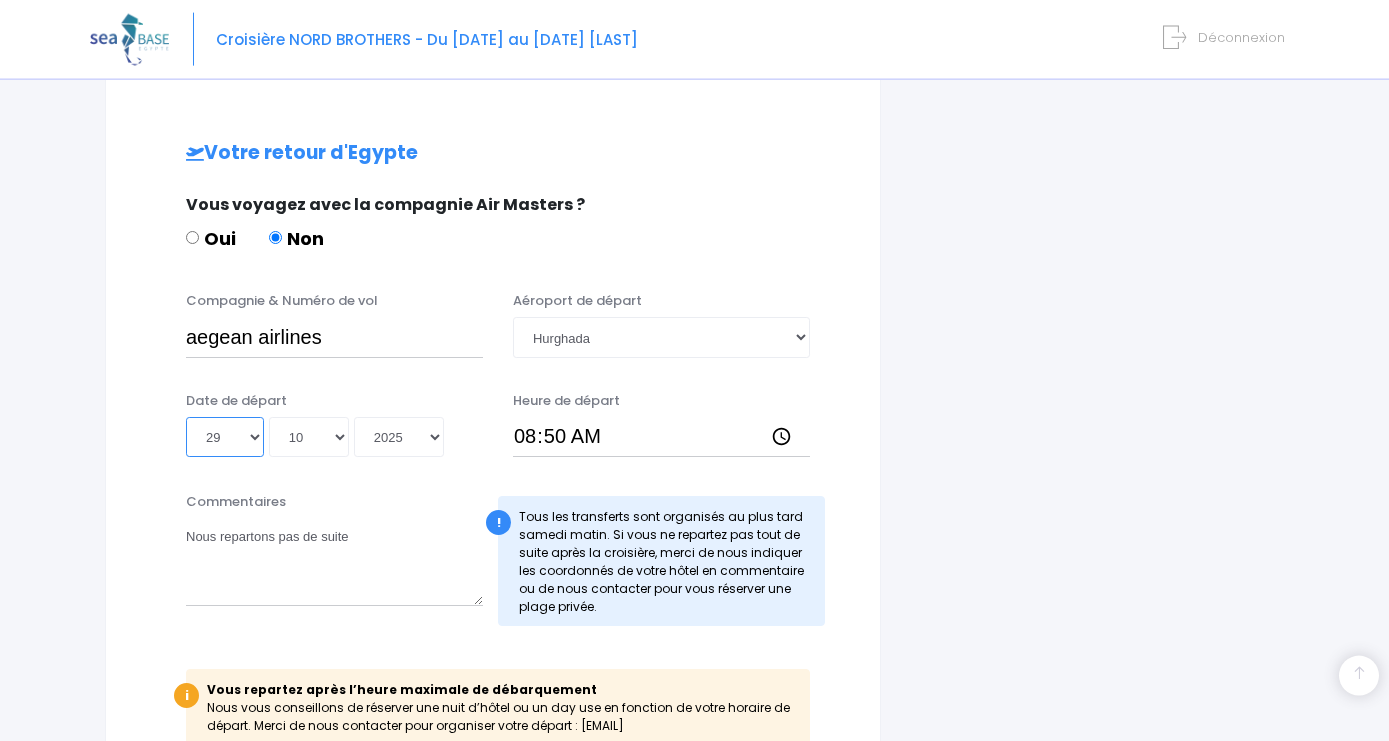scroll, scrollTop: 946, scrollLeft: 0, axis: vertical 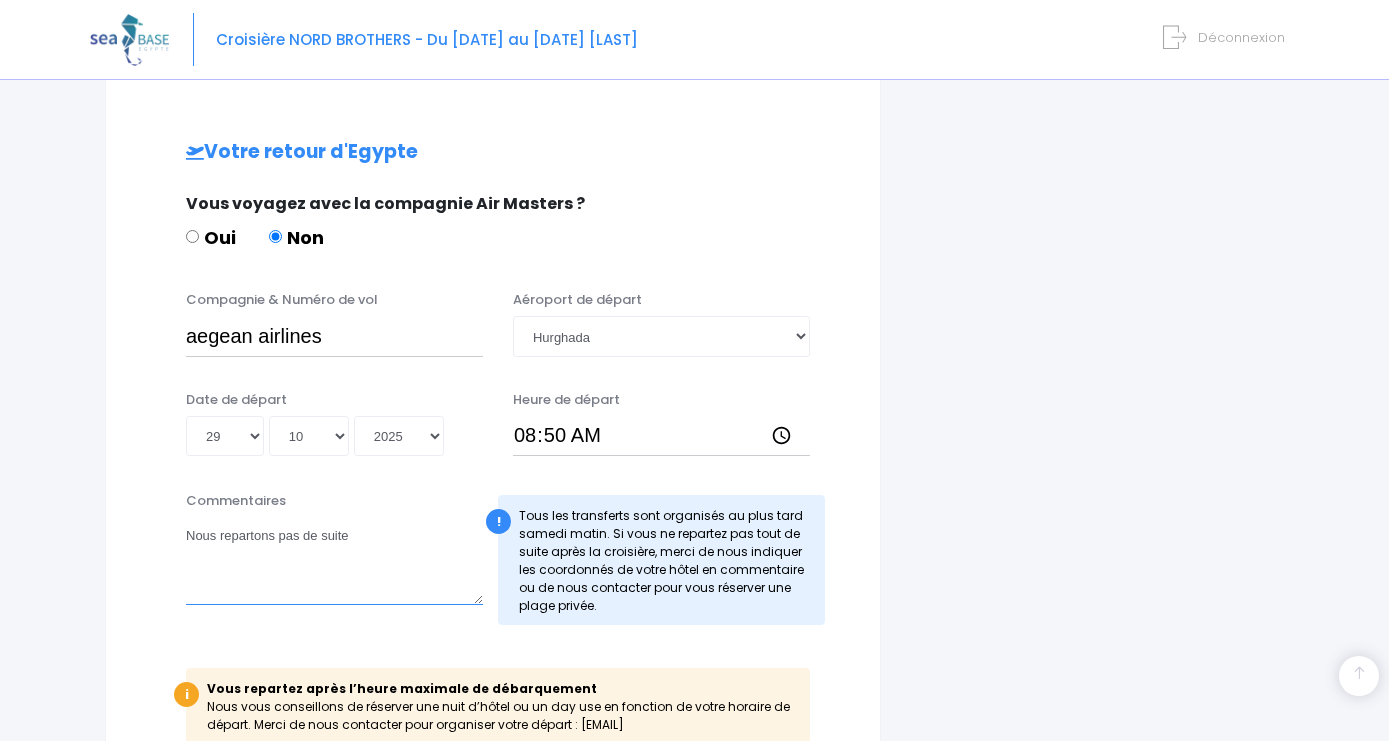 click on "Nous repartons pas de suite" at bounding box center (334, 561) 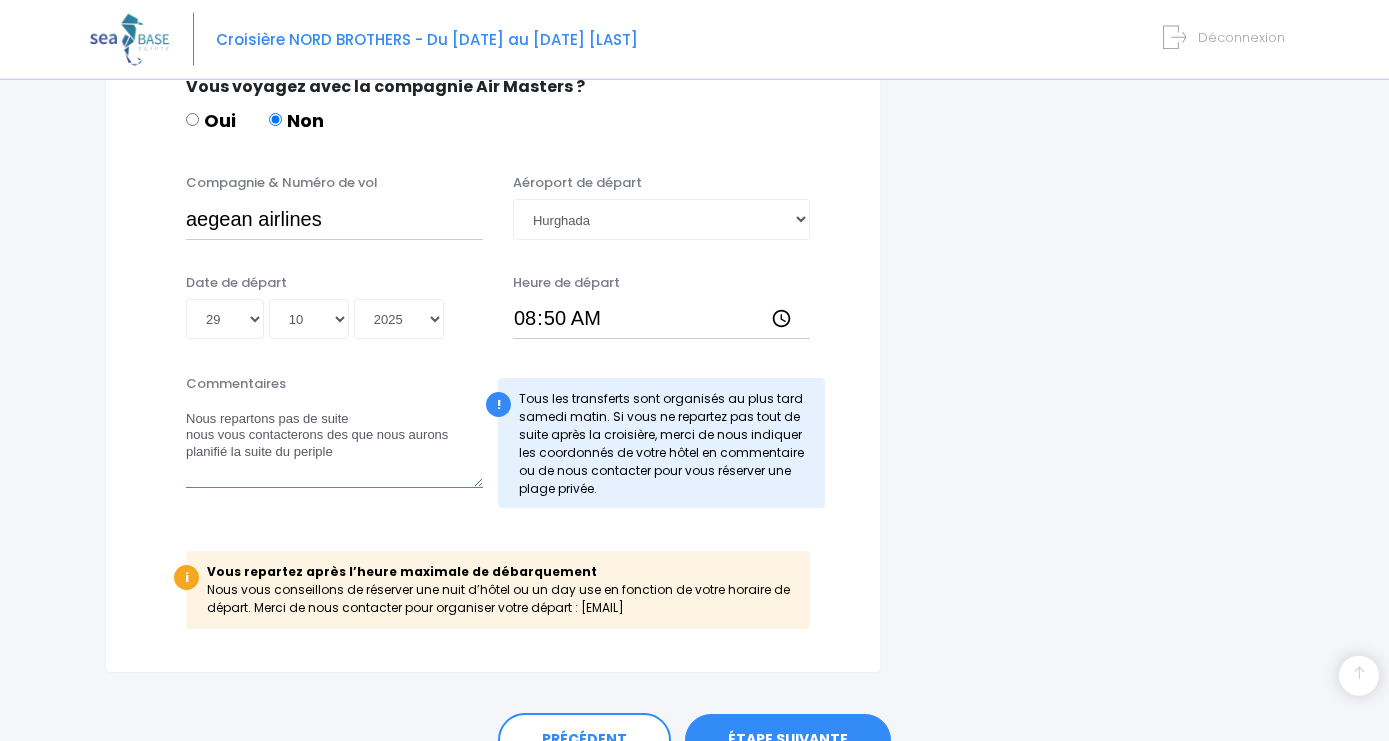 scroll, scrollTop: 1150, scrollLeft: 0, axis: vertical 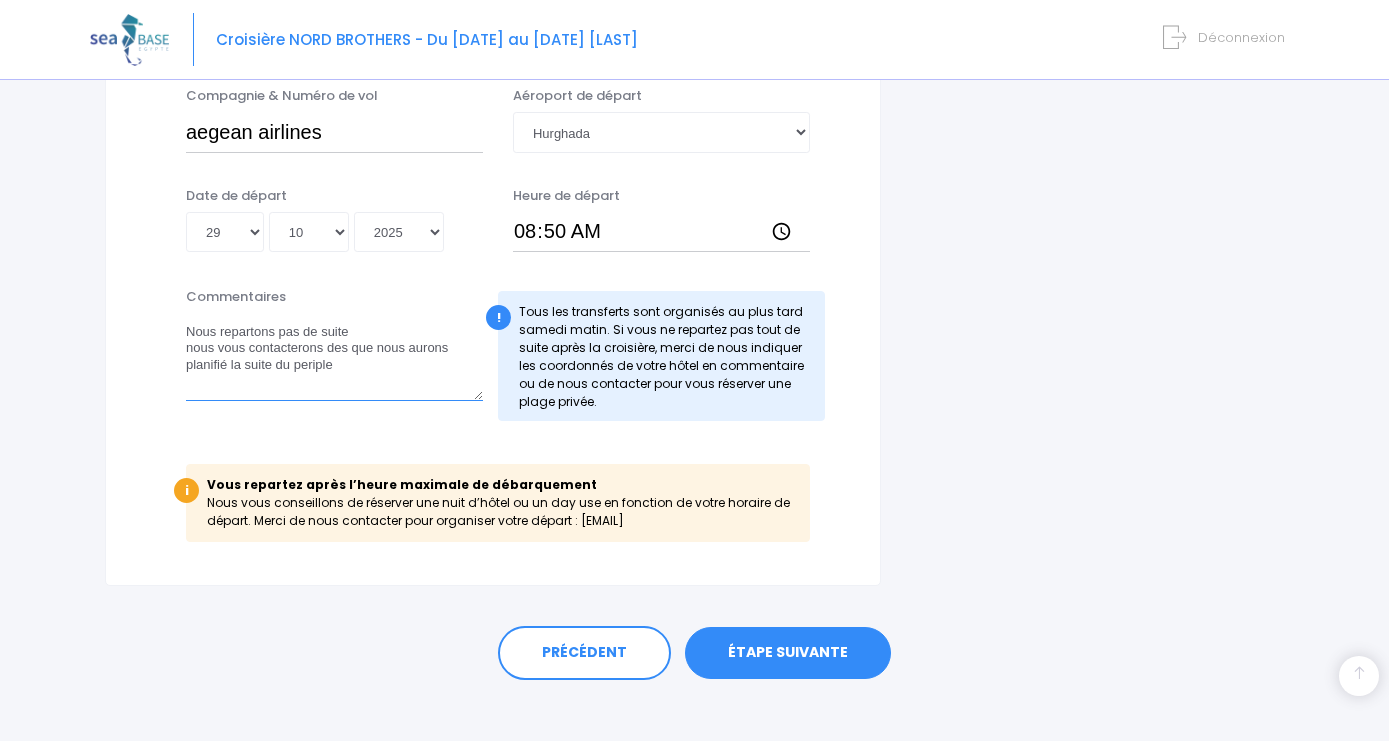 type on "Nous repartons pas de suite
nous vous contacterons des que nous aurons planifié la suite du periple" 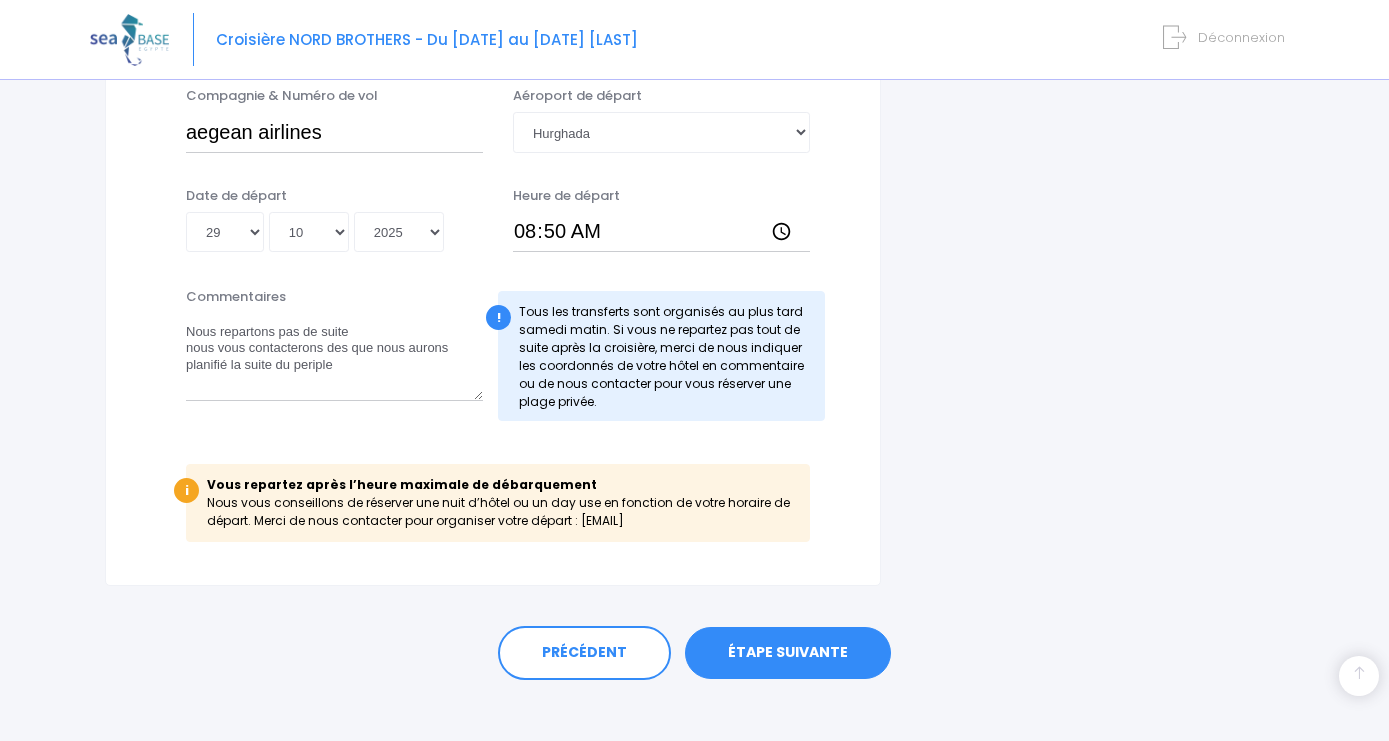 click on "ÉTAPE SUIVANTE" at bounding box center (788, 653) 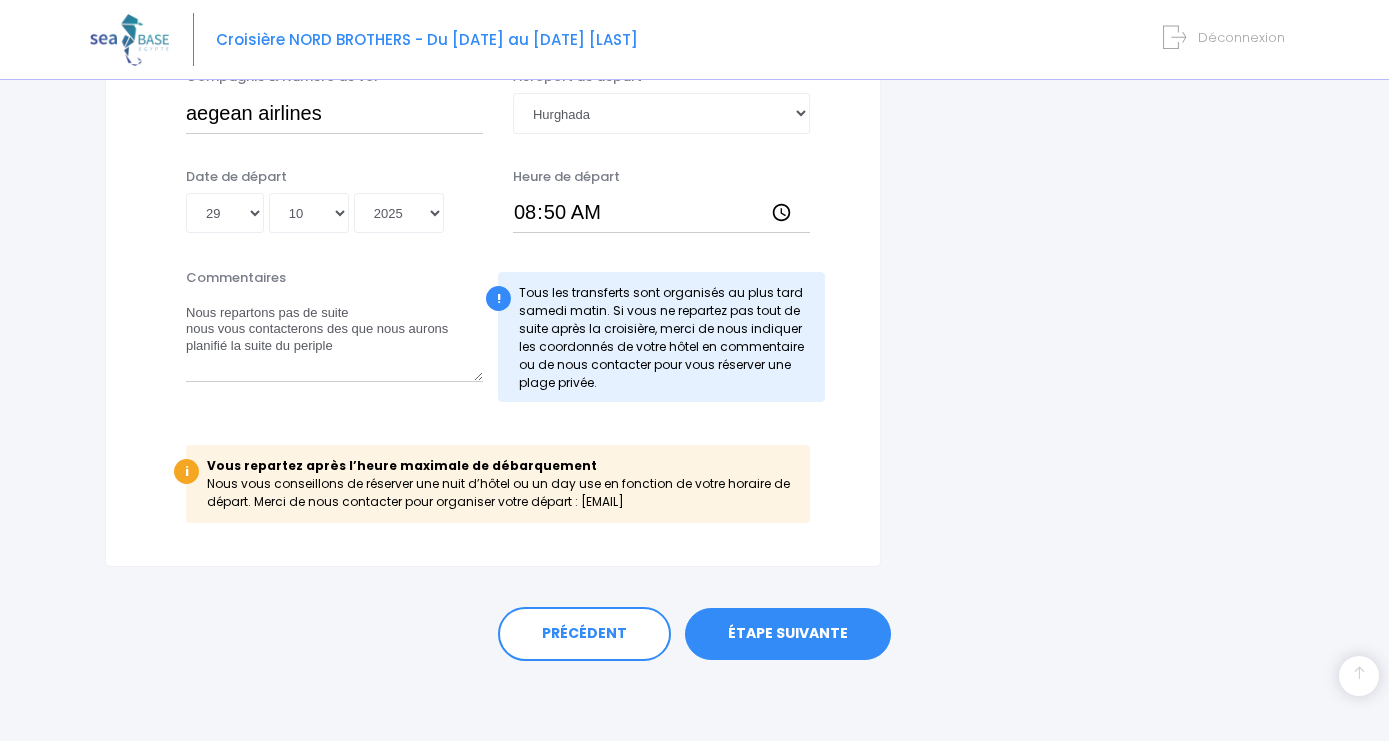 scroll, scrollTop: 1118, scrollLeft: 0, axis: vertical 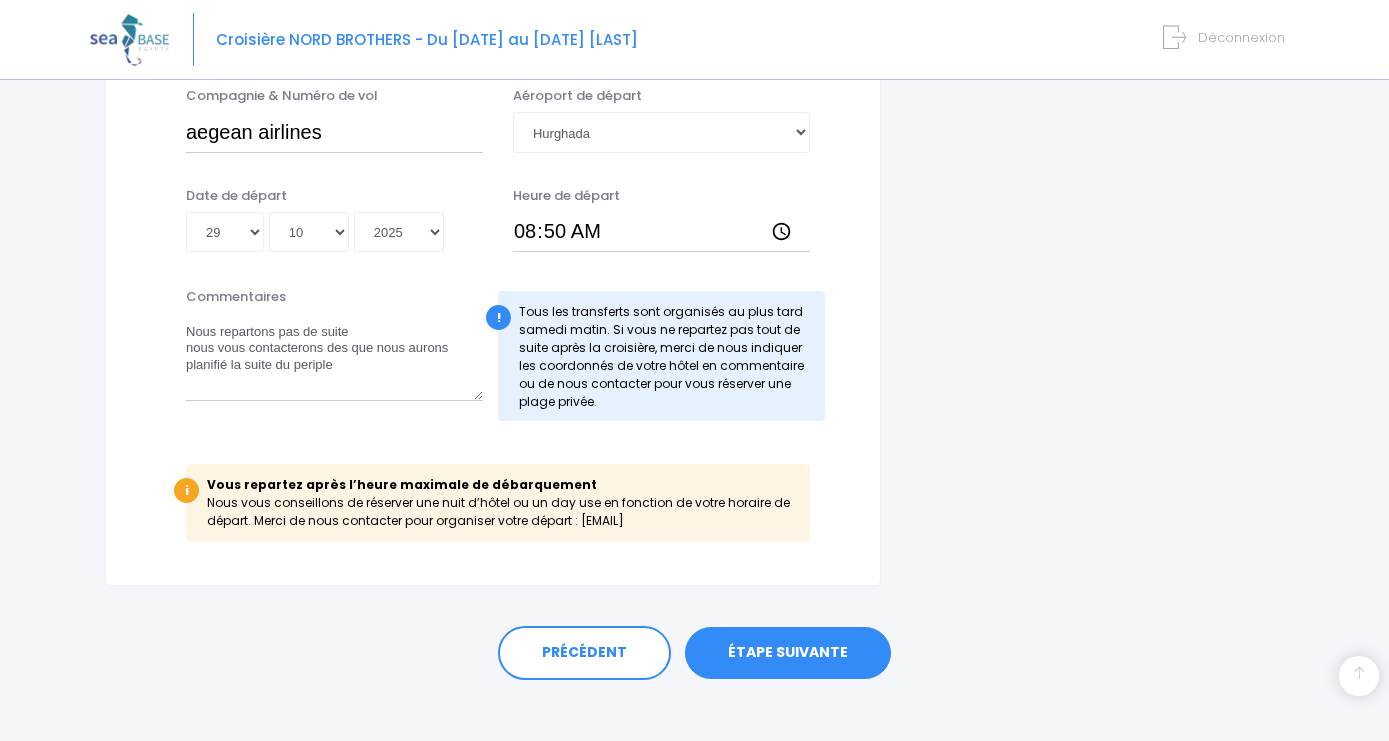 click on "ÉTAPE SUIVANTE" at bounding box center [788, 653] 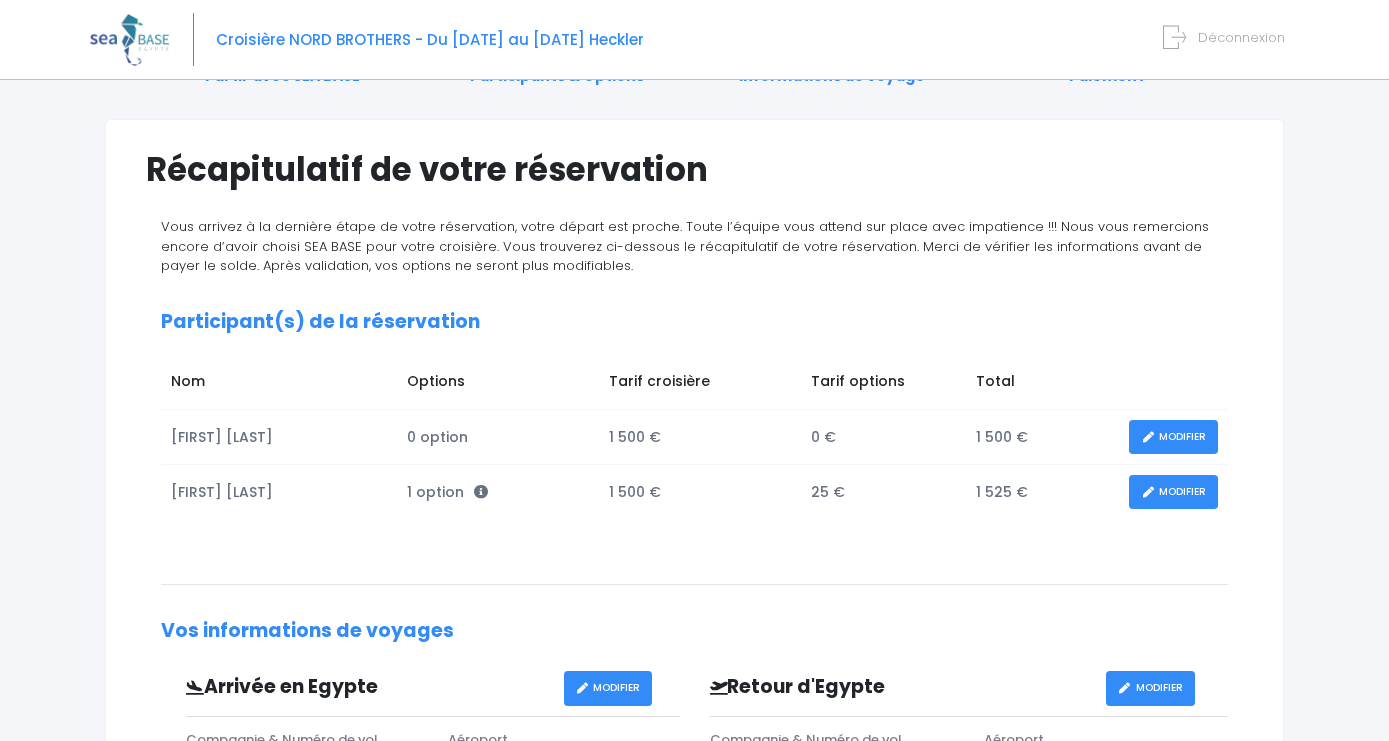 scroll, scrollTop: 306, scrollLeft: 0, axis: vertical 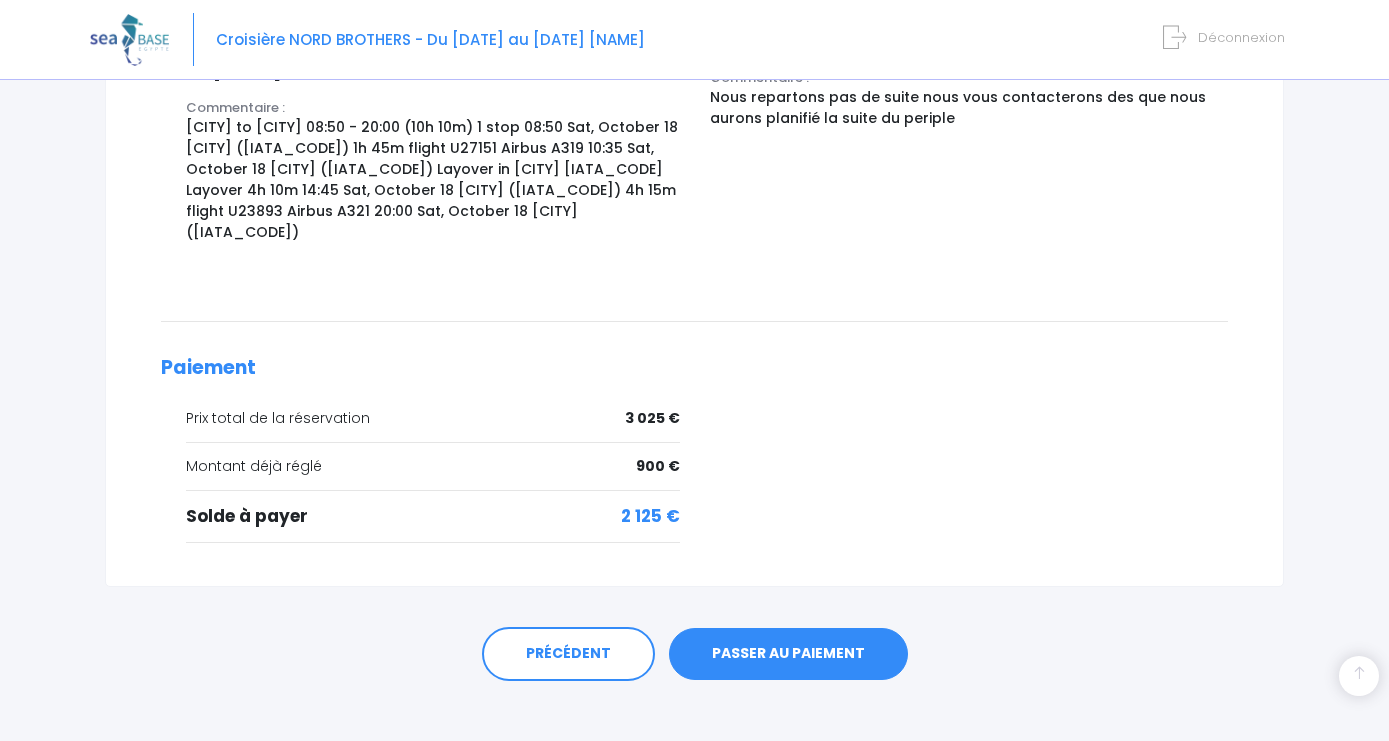 click on "PASSER AU PAIEMENT" at bounding box center (788, 654) 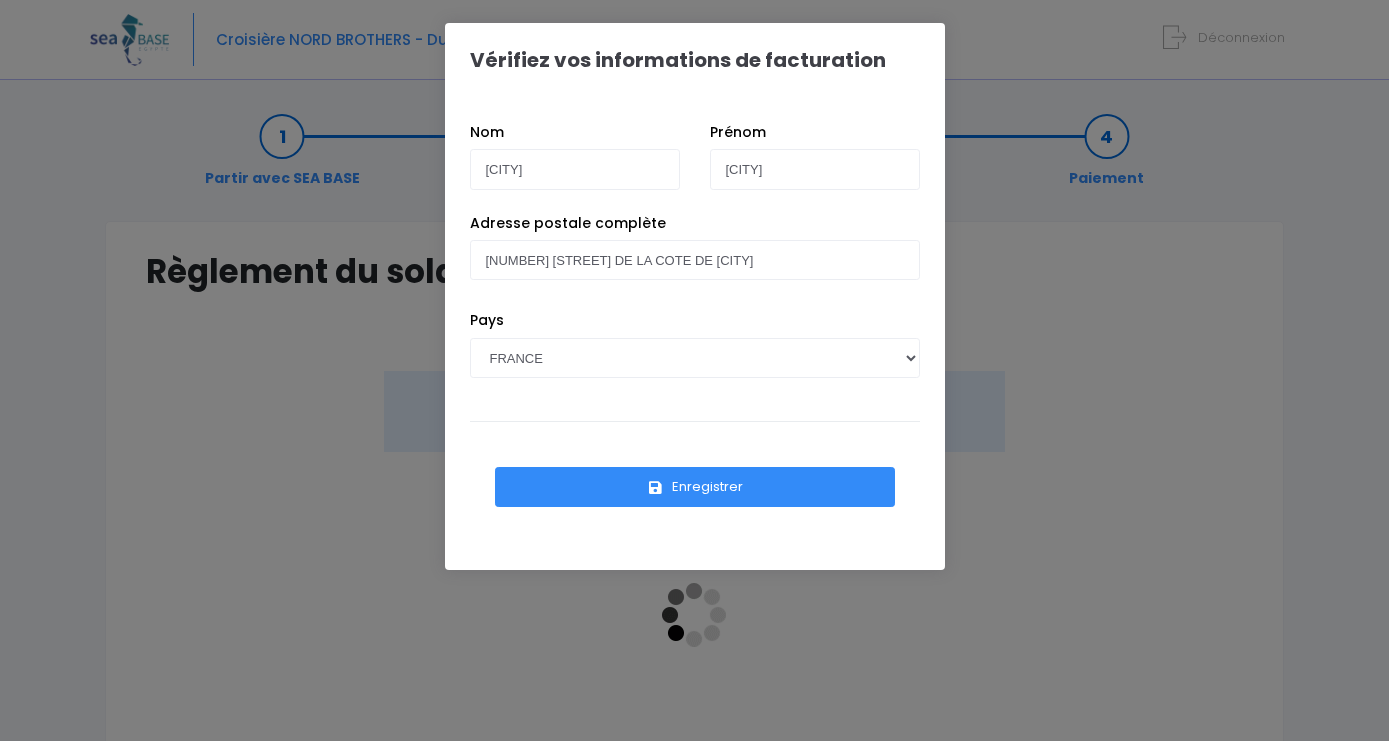 scroll, scrollTop: 0, scrollLeft: 0, axis: both 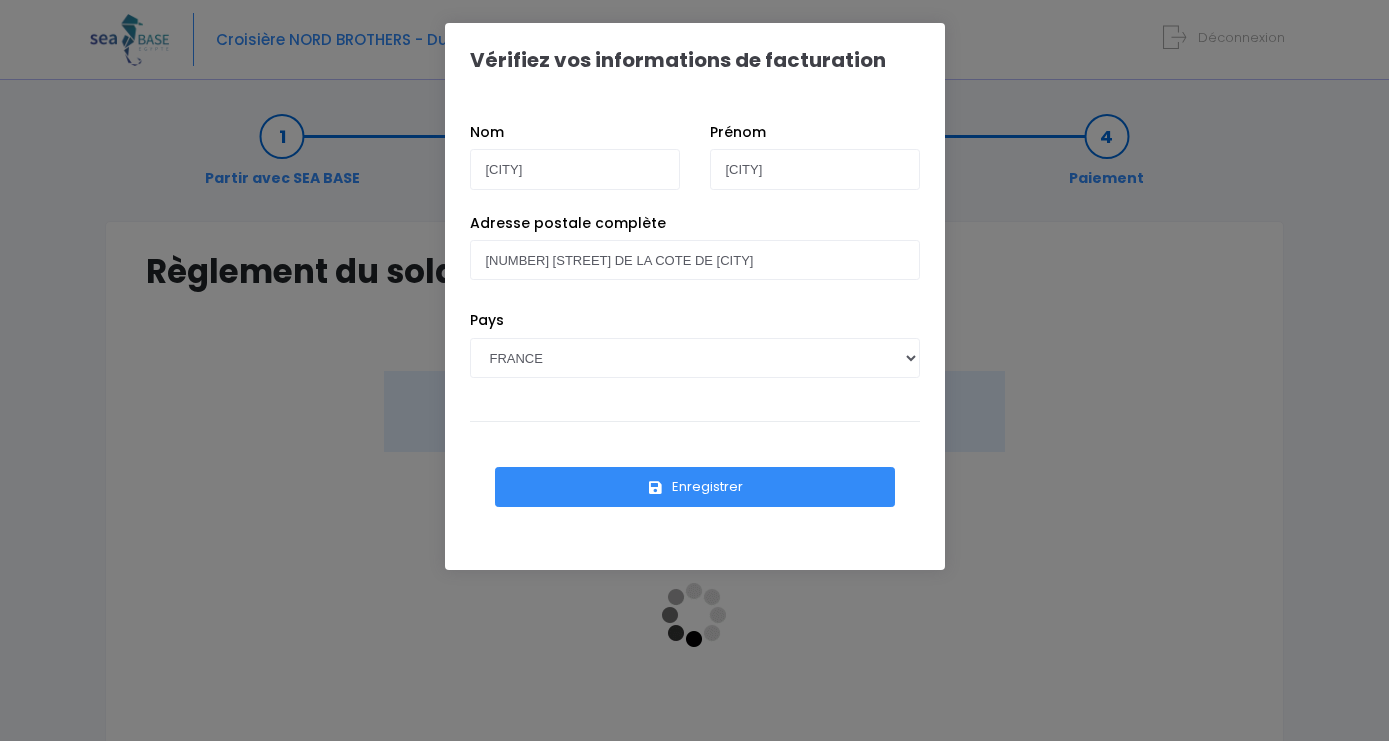 click on "Enregistrer" at bounding box center (695, 487) 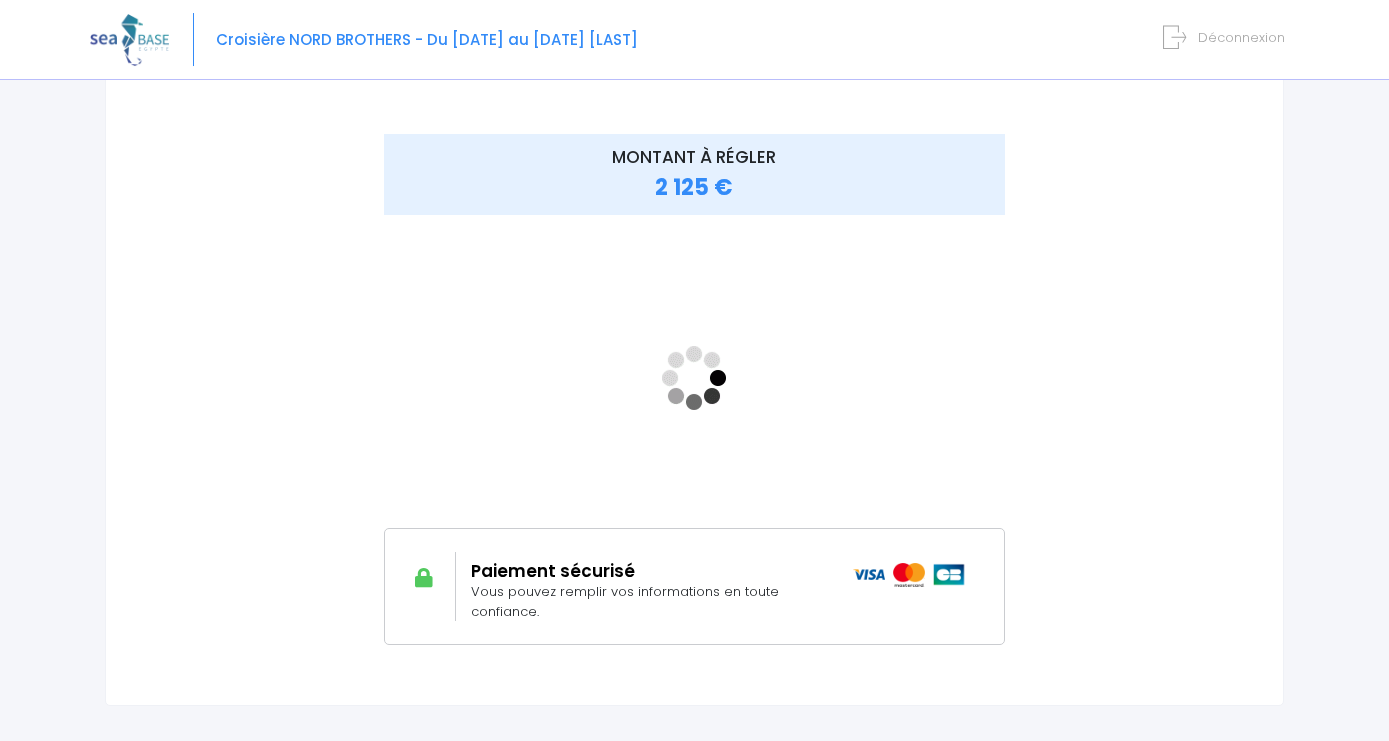 scroll, scrollTop: 306, scrollLeft: 0, axis: vertical 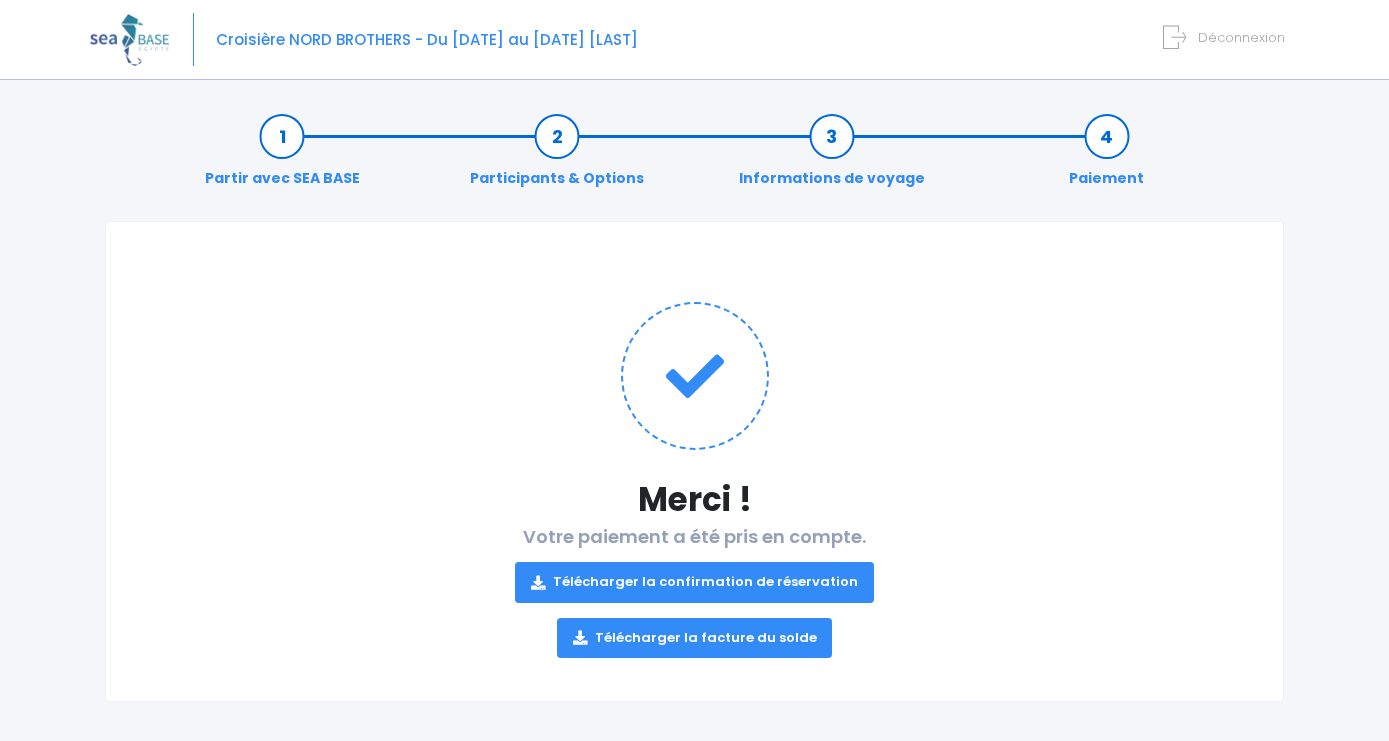 click on "Télécharger la confirmation de réservation" at bounding box center [694, 582] 